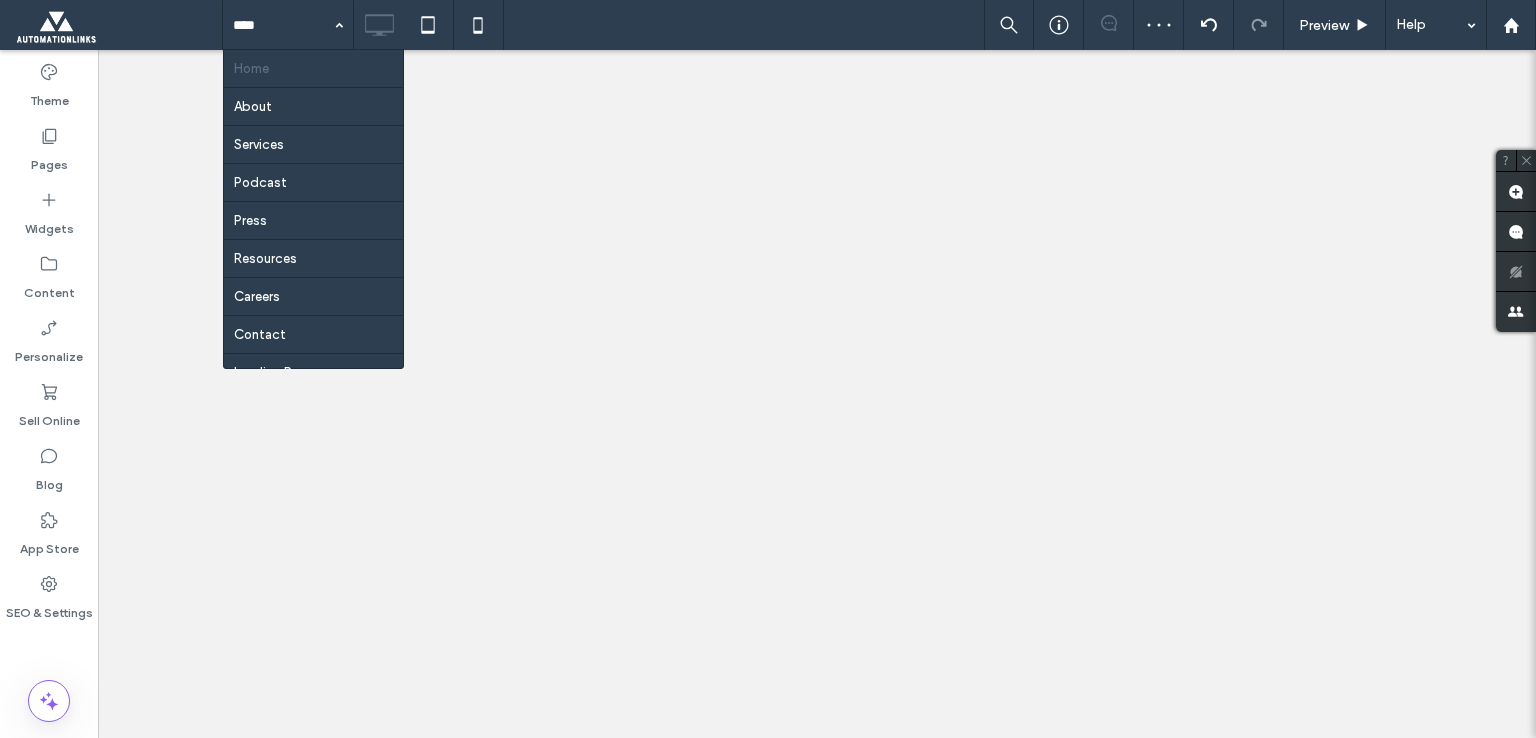 scroll, scrollTop: 0, scrollLeft: 0, axis: both 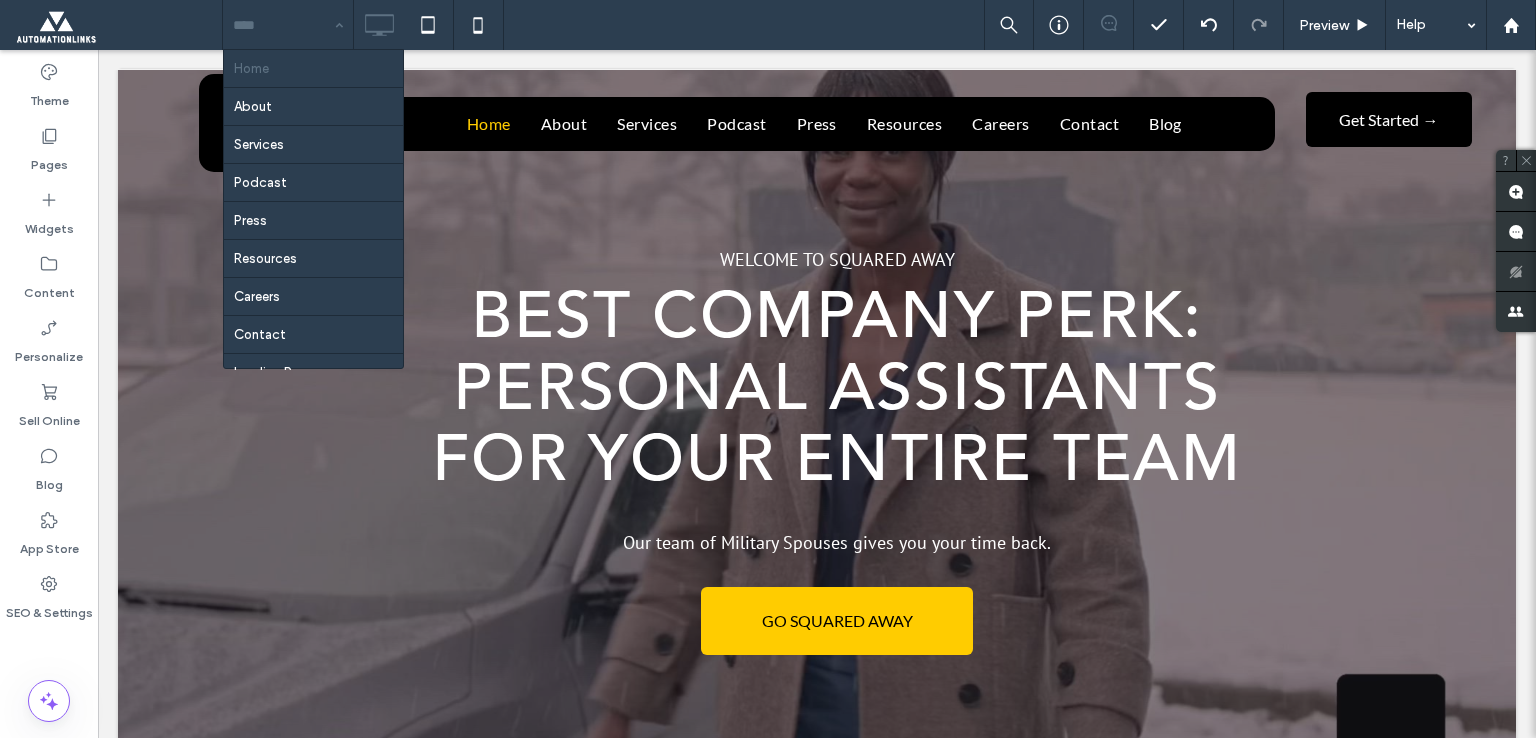 click at bounding box center (283, 25) 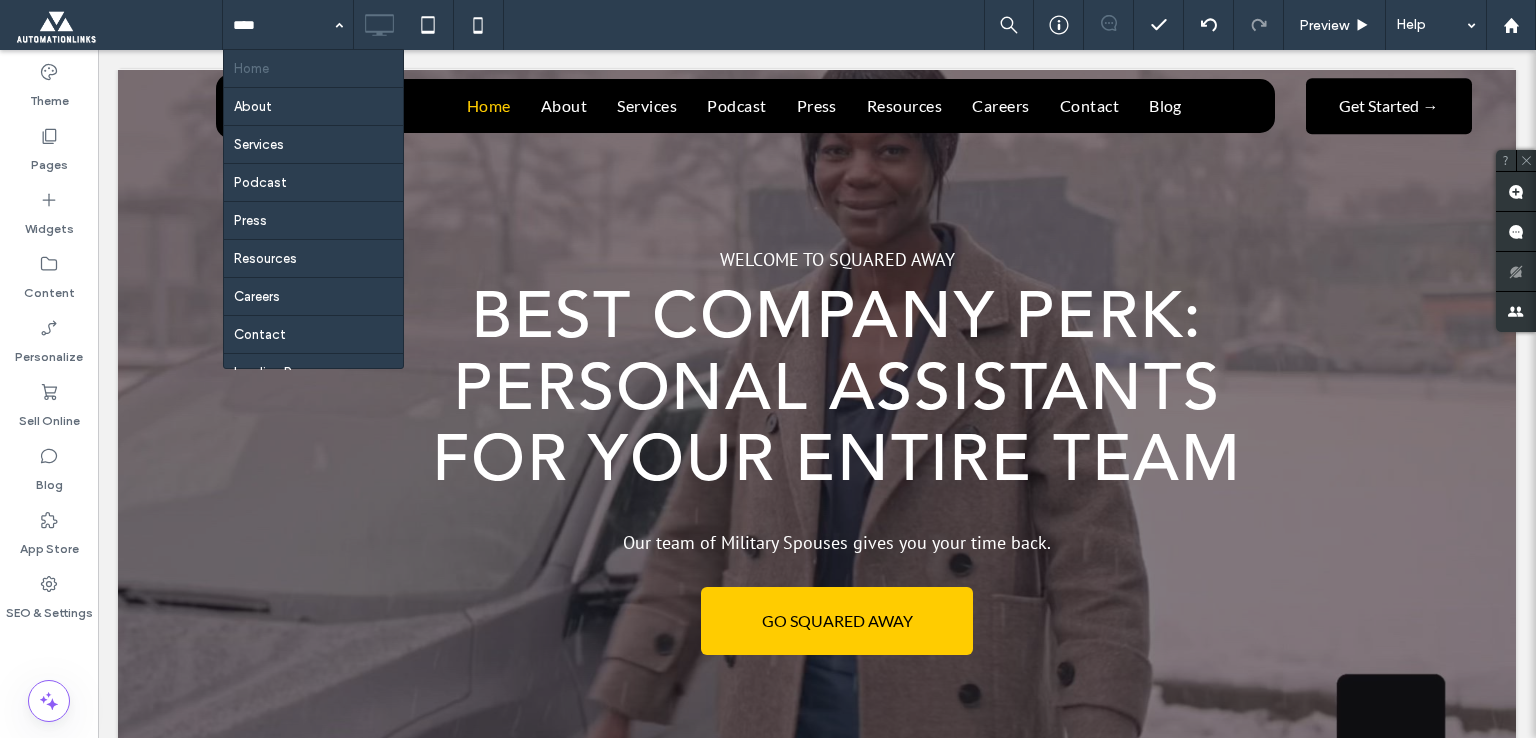 scroll, scrollTop: 602, scrollLeft: 0, axis: vertical 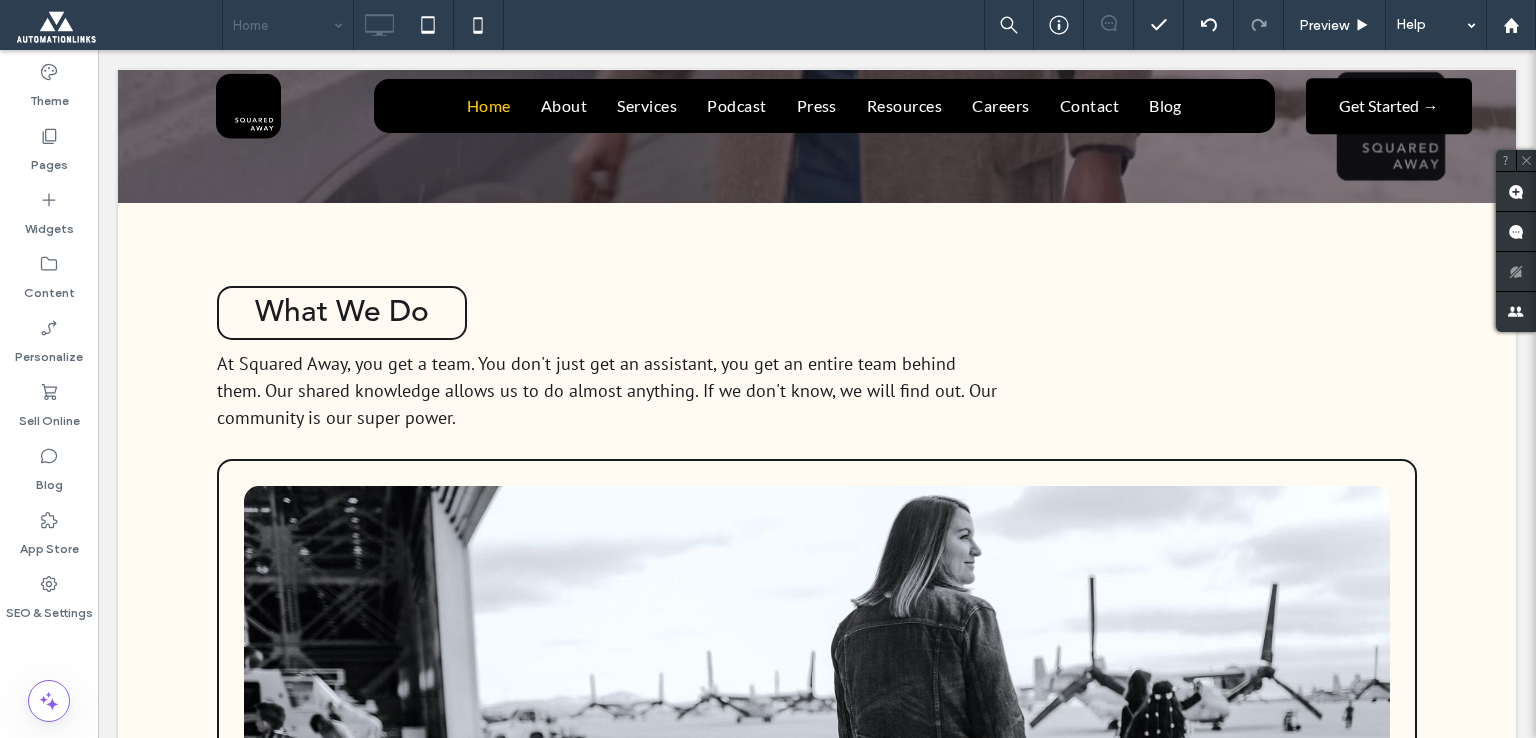 click on "Home" at bounding box center (288, 25) 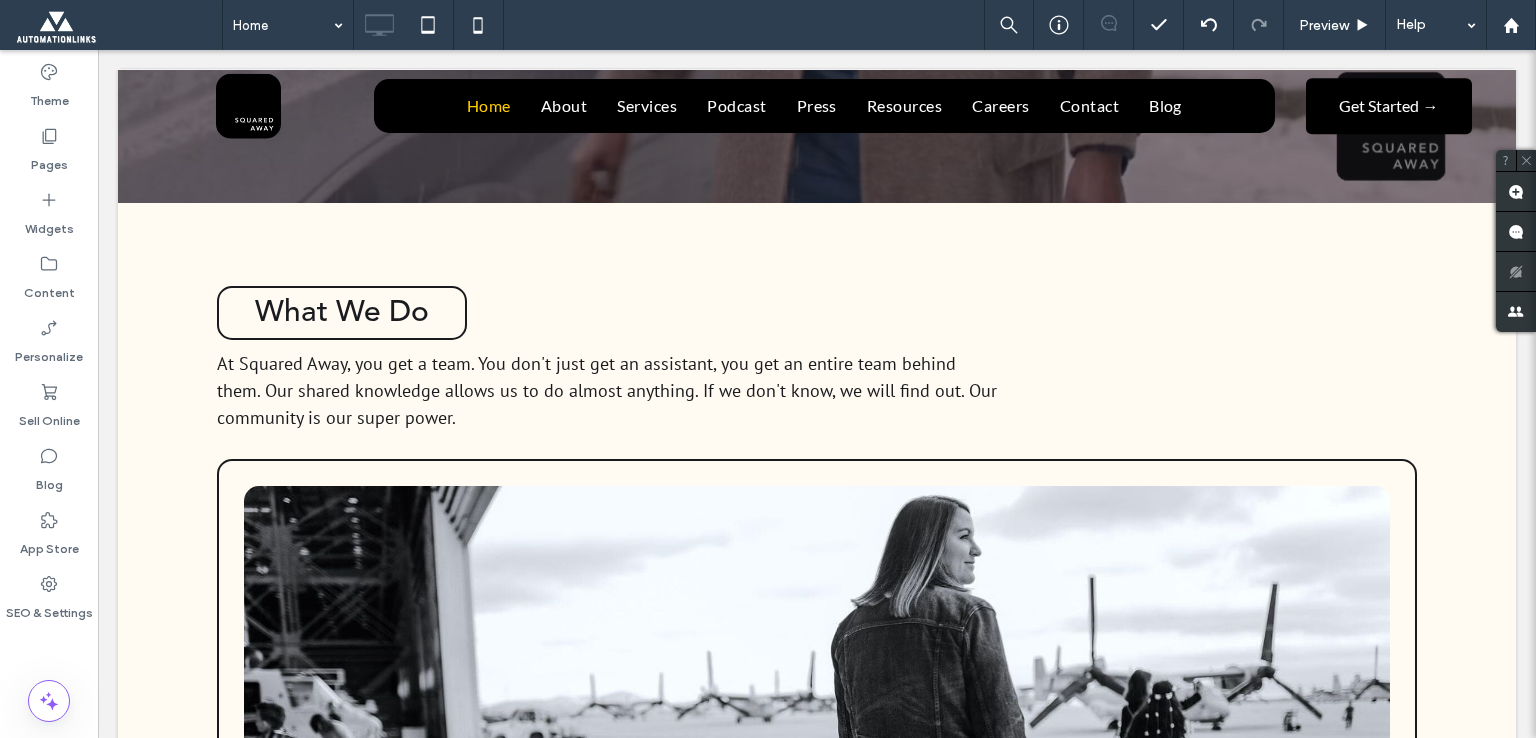 scroll, scrollTop: 0, scrollLeft: 0, axis: both 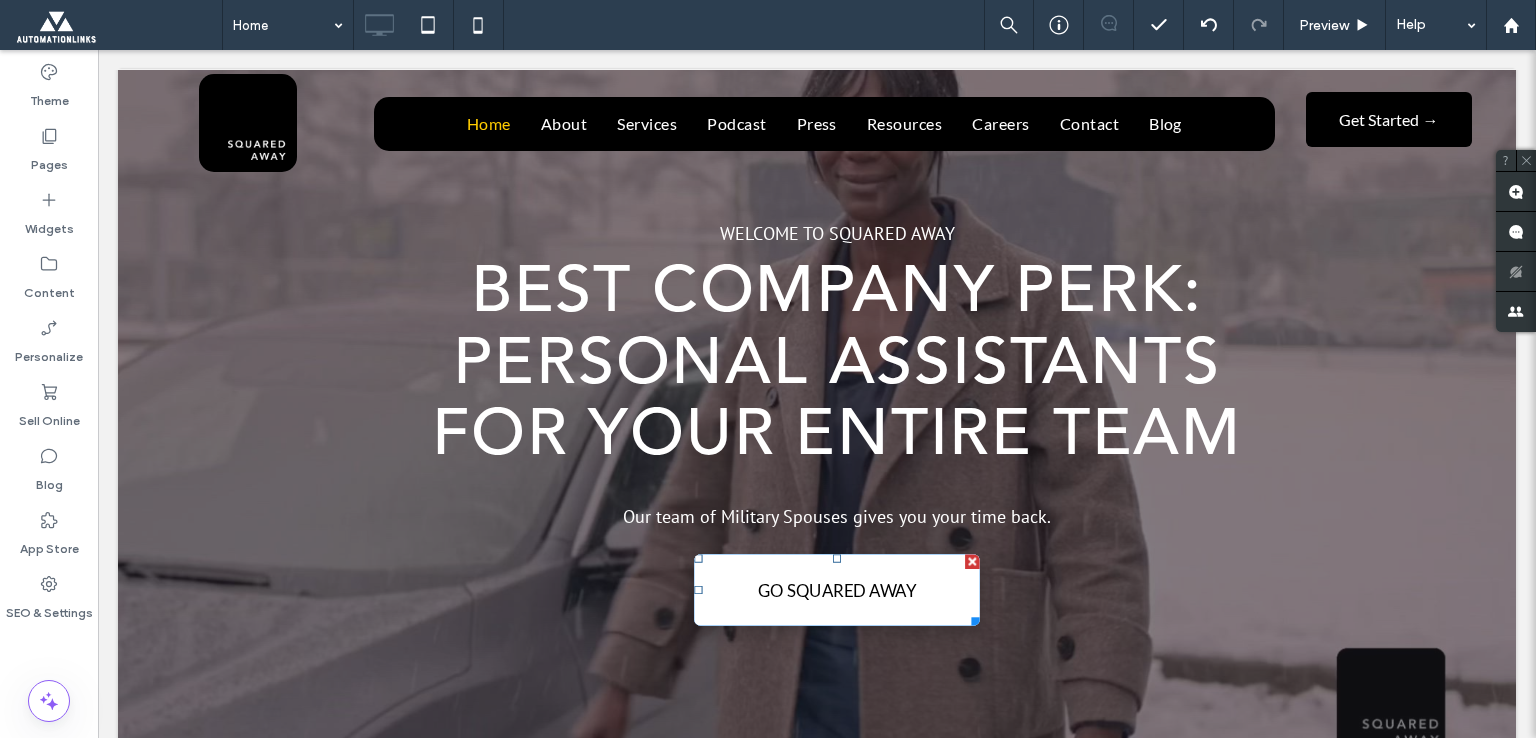 click on "GO SQUARED AWAY" at bounding box center (837, 590) 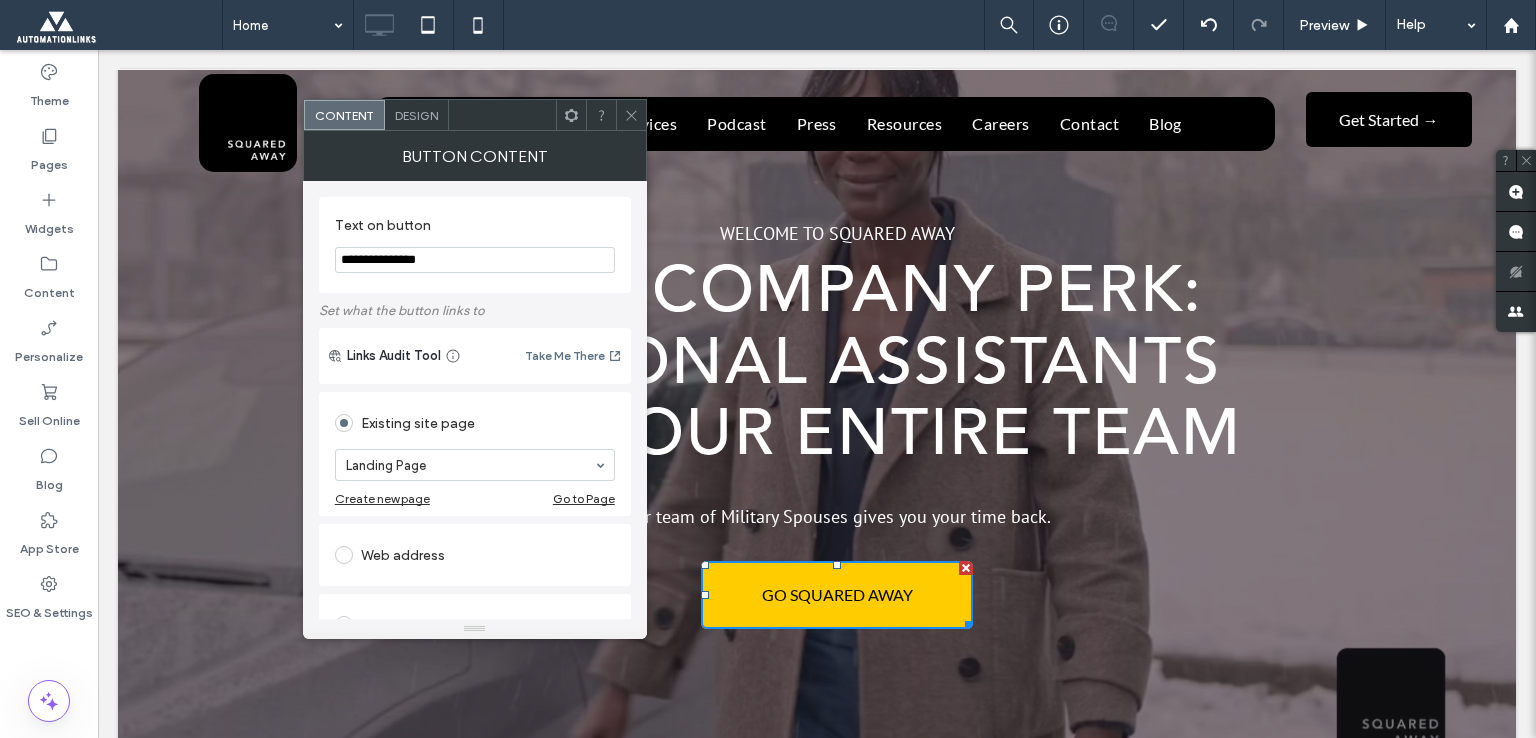 click 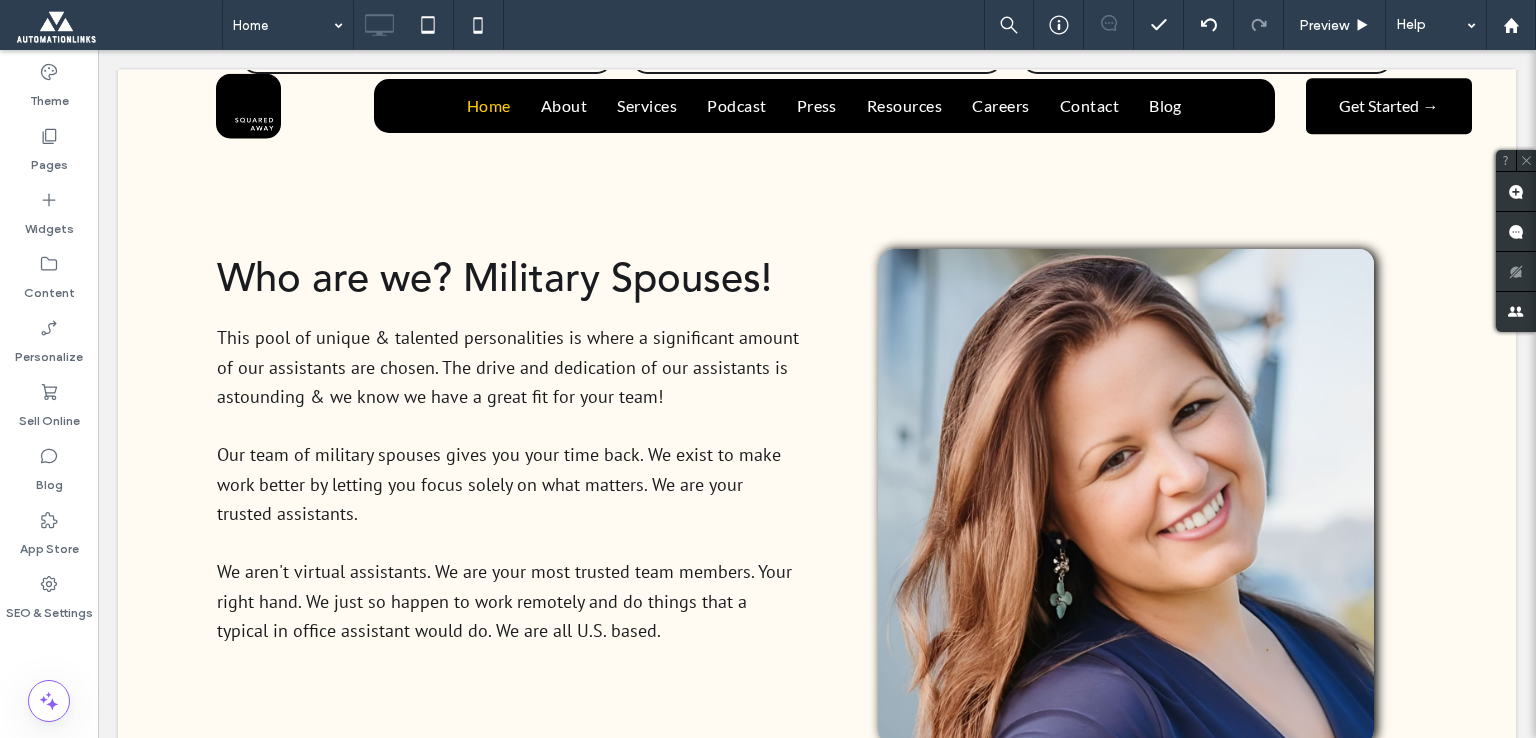 scroll, scrollTop: 2434, scrollLeft: 0, axis: vertical 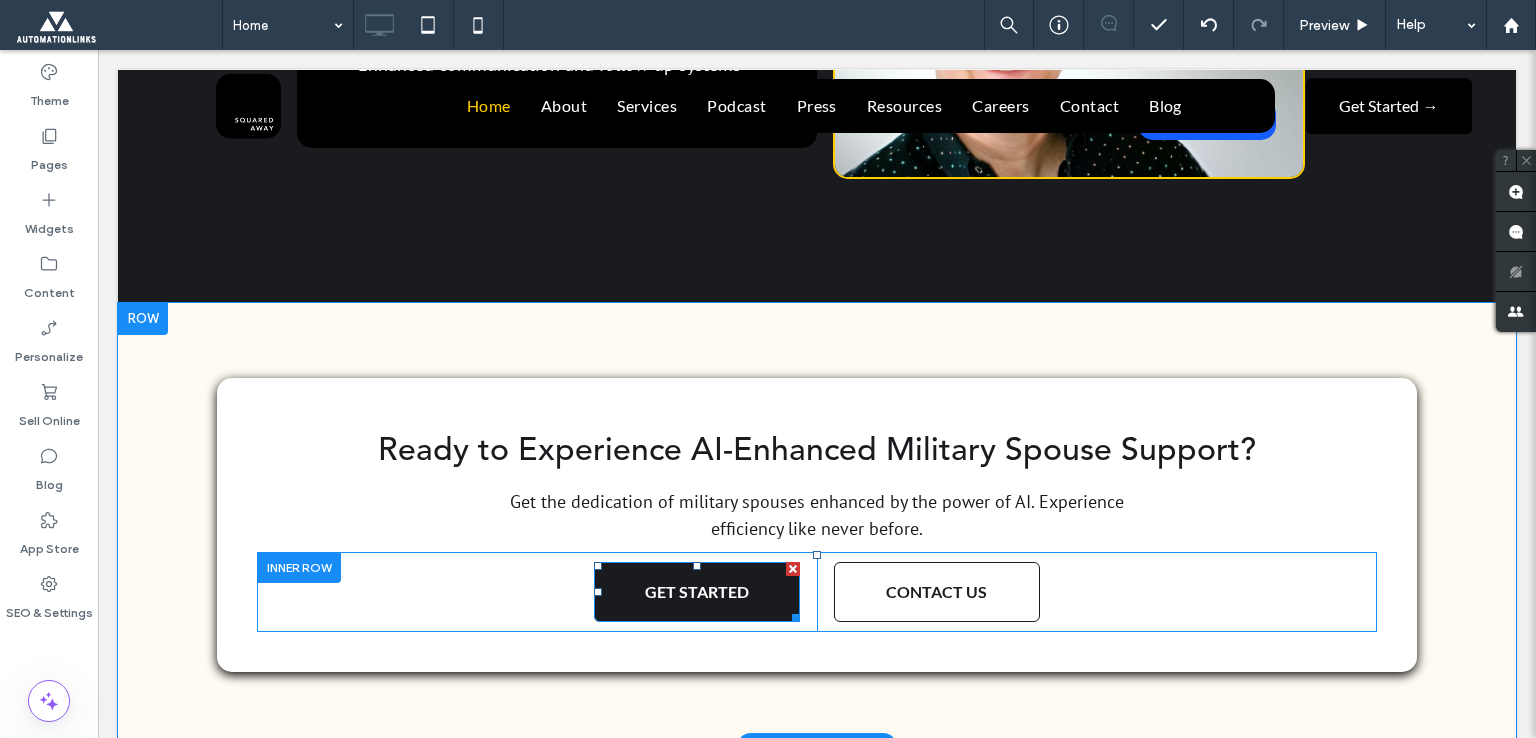 click on "GET STARTED" at bounding box center [697, 591] 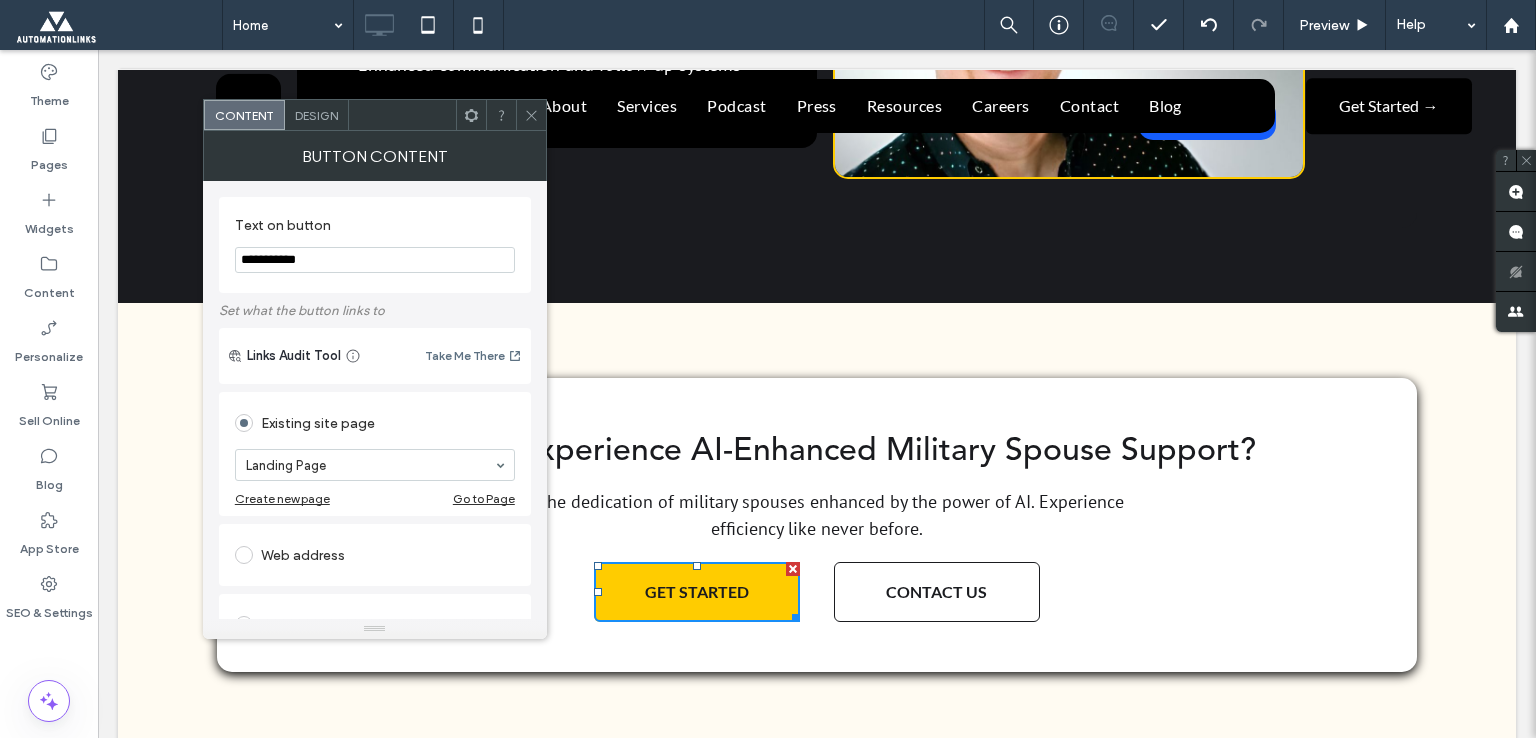 click at bounding box center (531, 115) 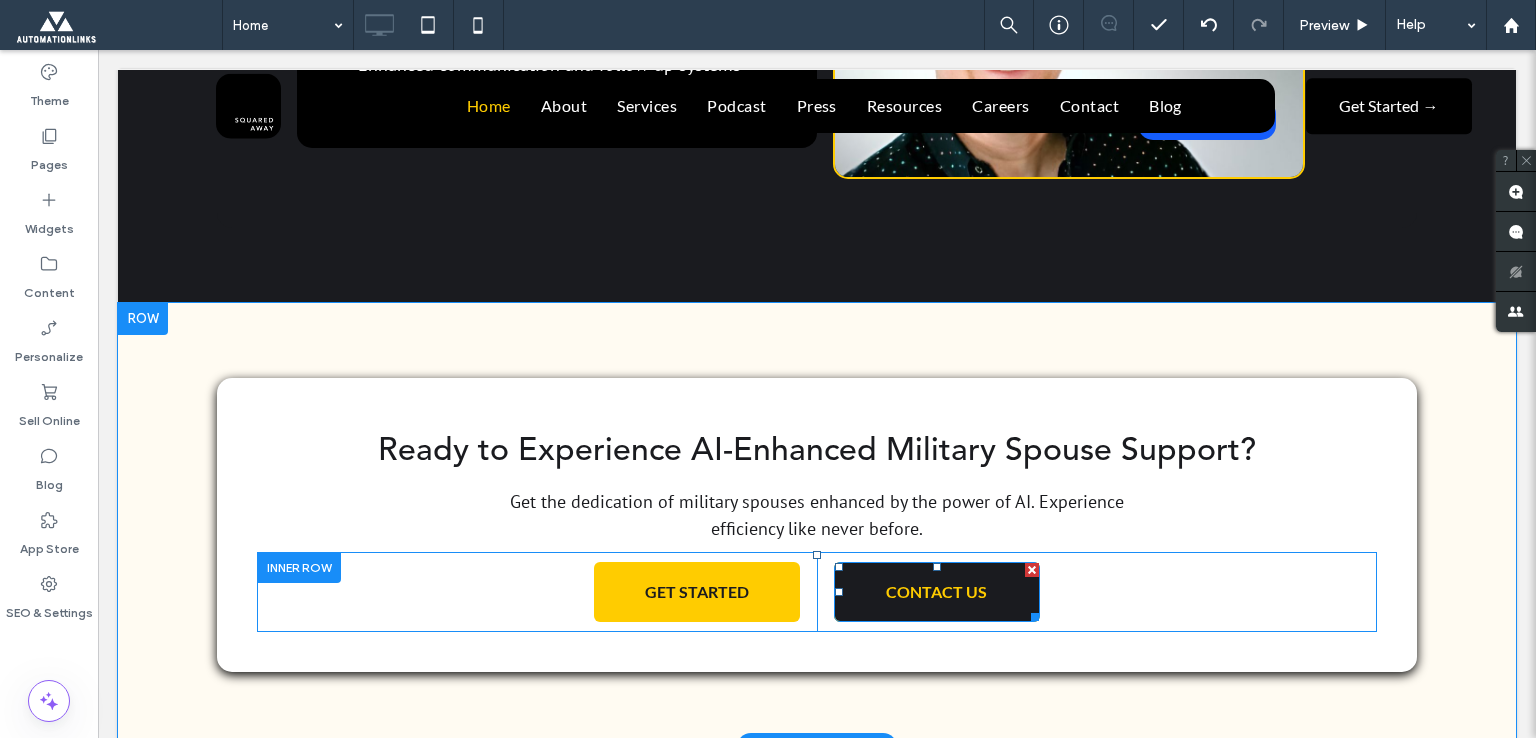 click on "CONTACT US" at bounding box center [937, 592] 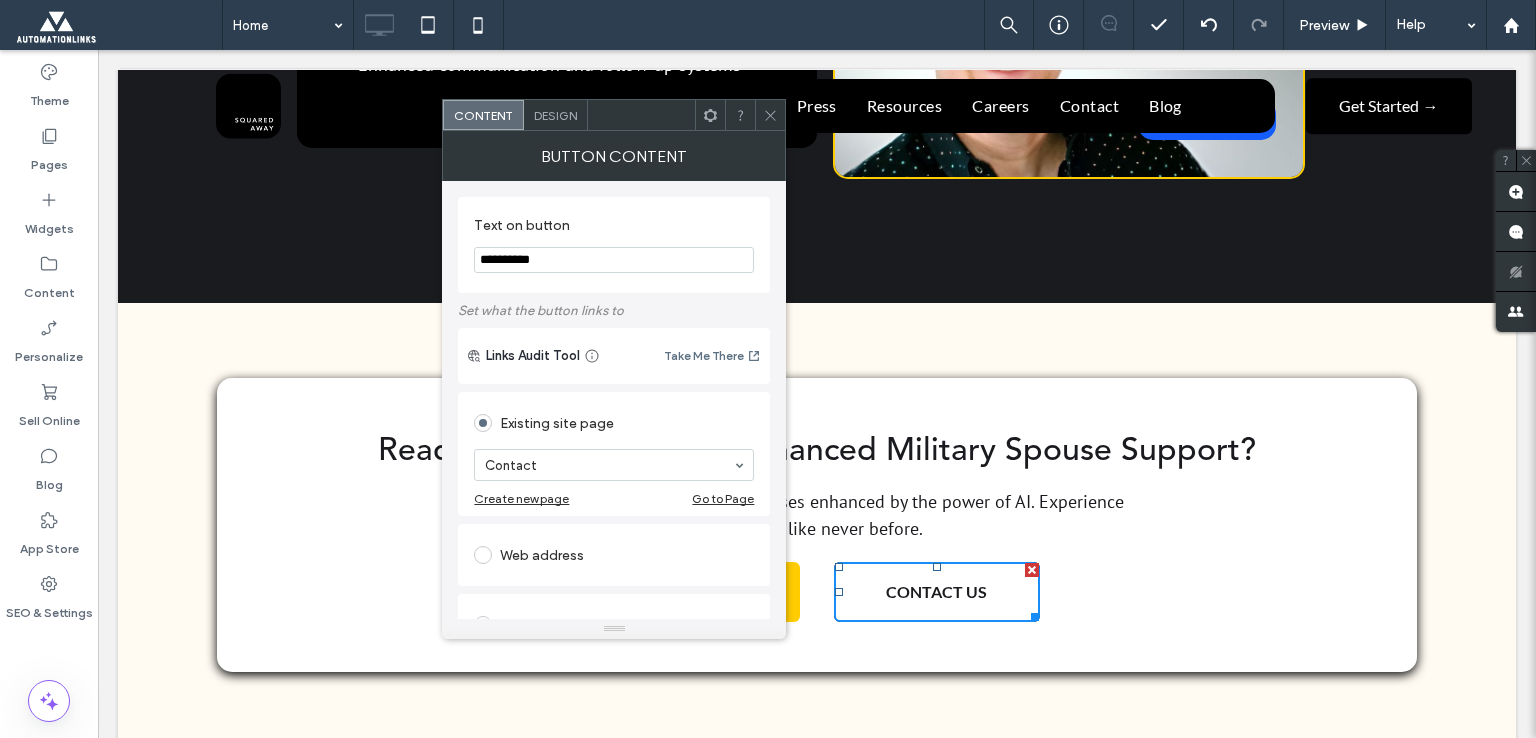 click 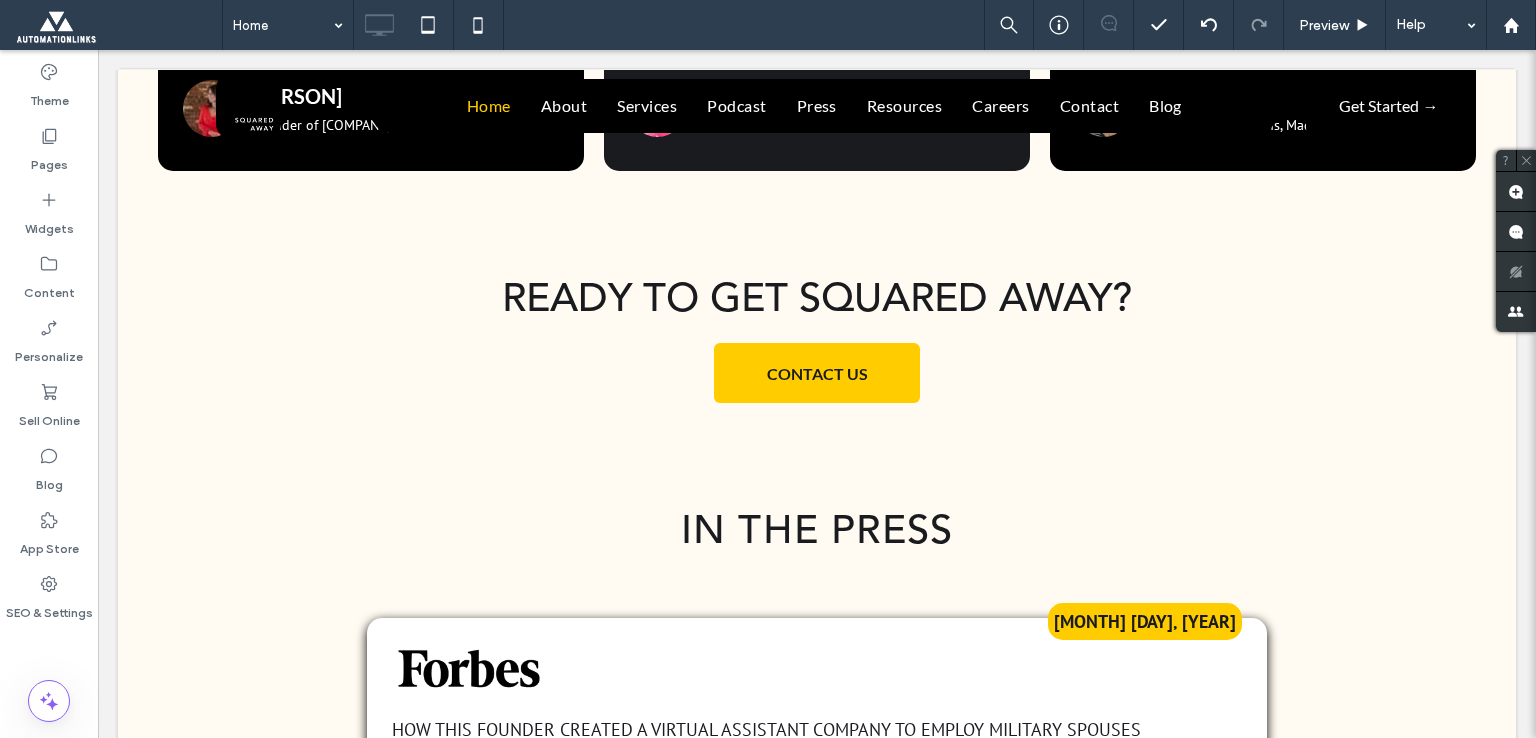 scroll, scrollTop: 7096, scrollLeft: 0, axis: vertical 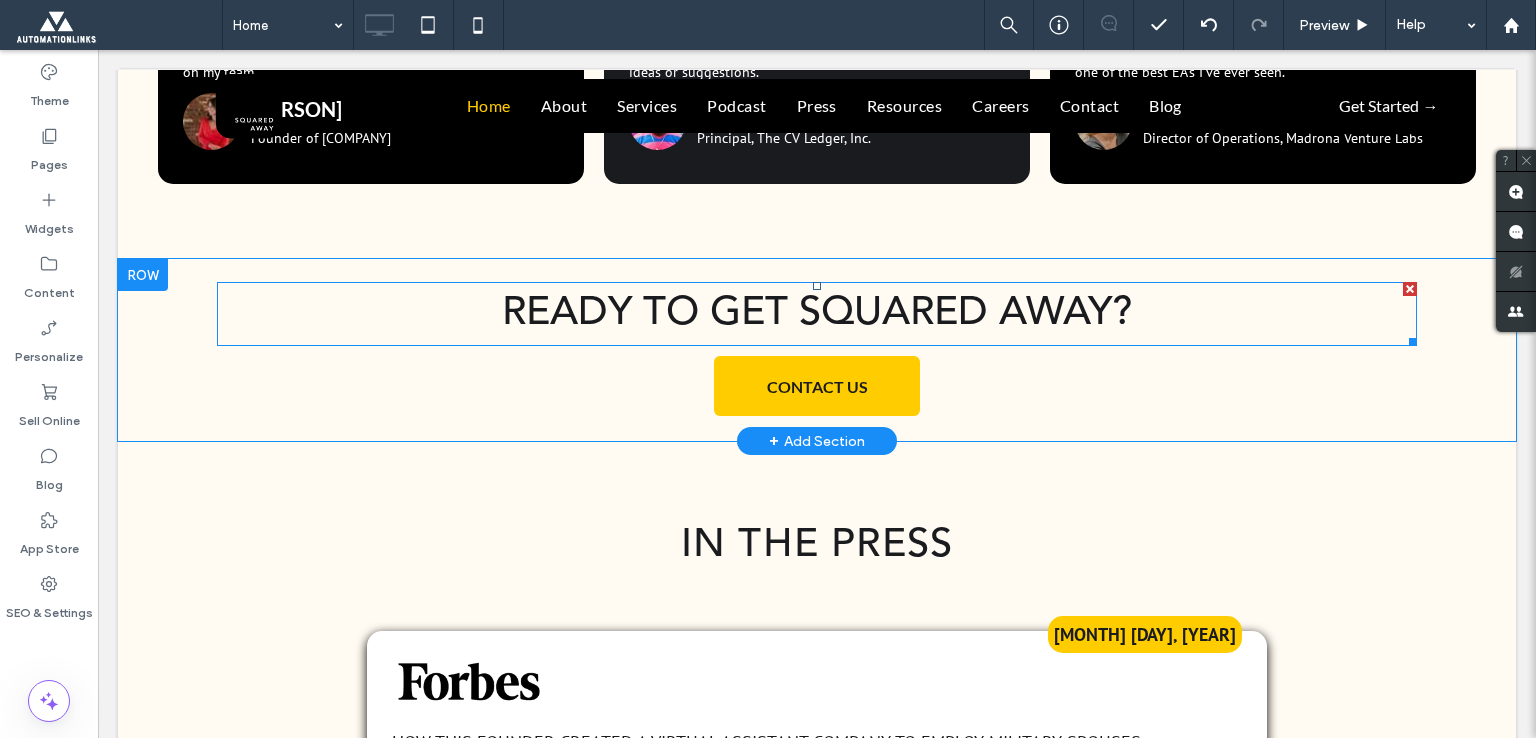 drag, startPoint x: 756, startPoint y: 363, endPoint x: 761, endPoint y: 339, distance: 24.5153 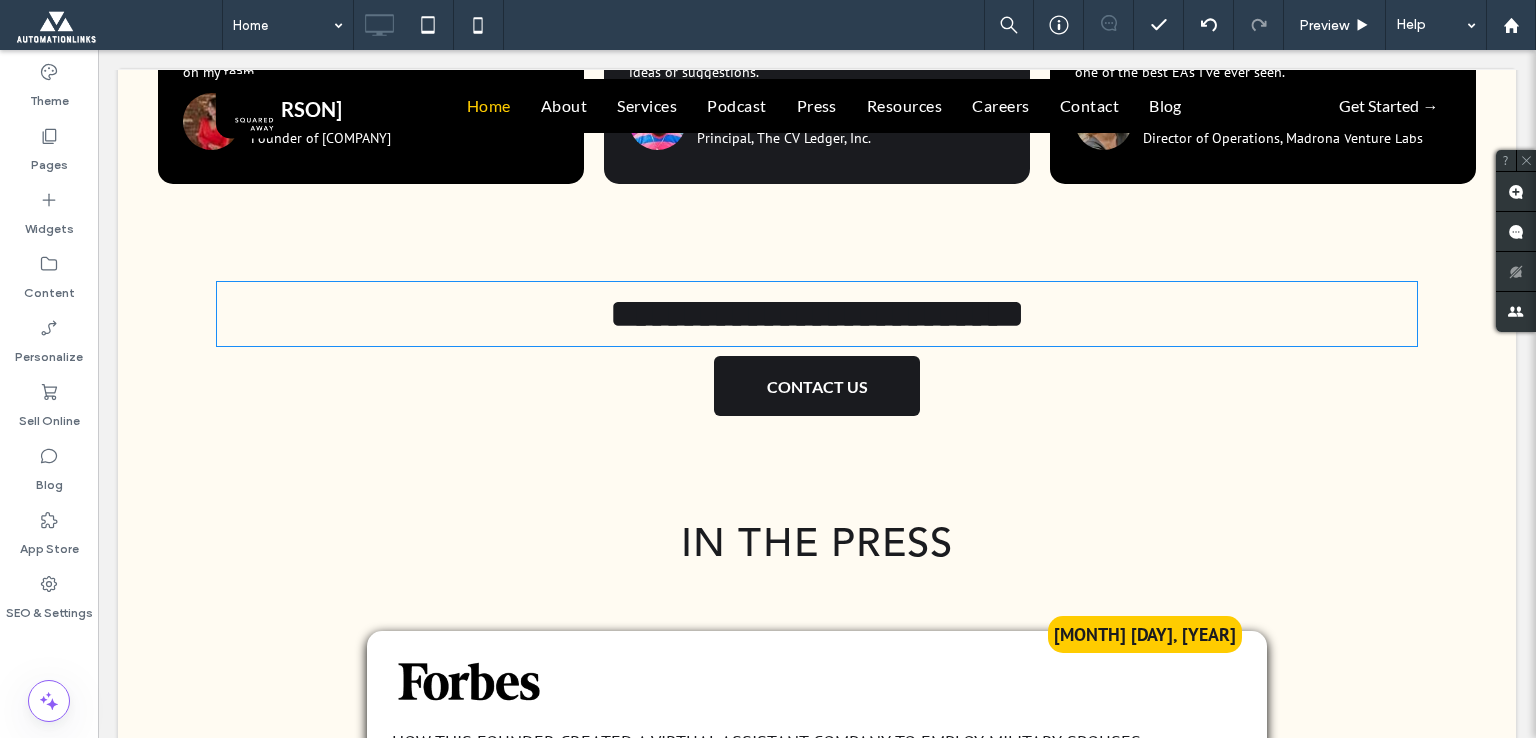 type on "**********" 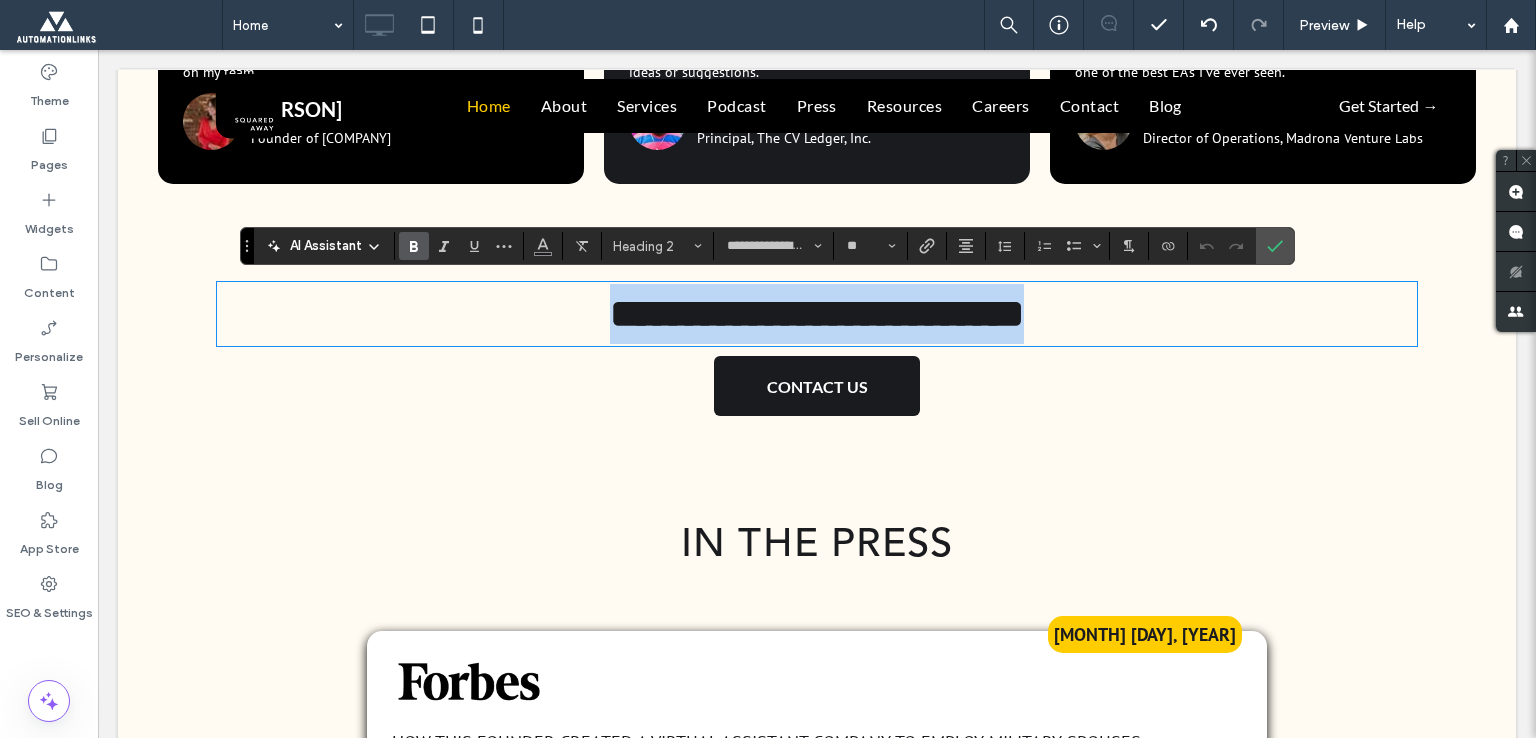 click on "CONTACT US" at bounding box center (817, 386) 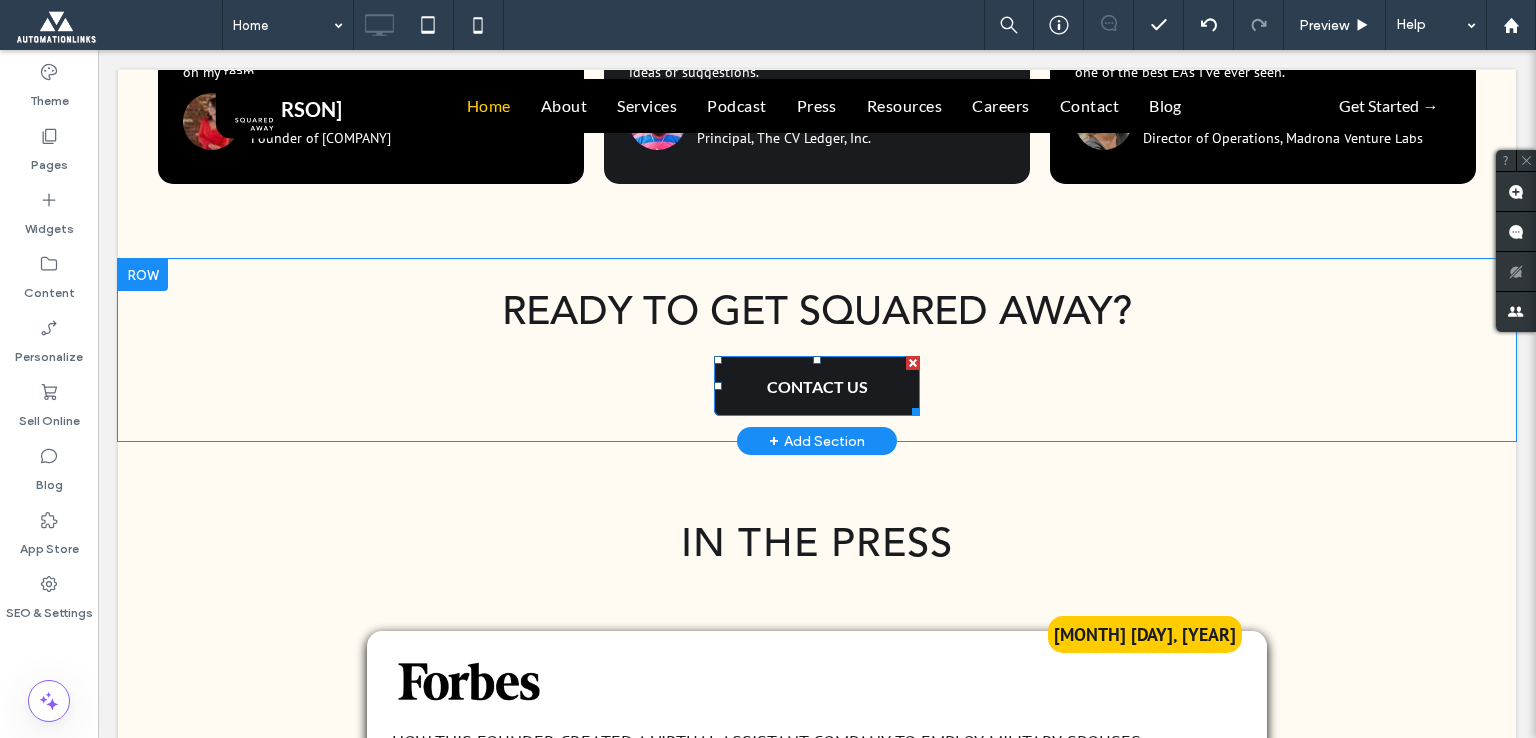 click on "CONTACT US" at bounding box center (817, 386) 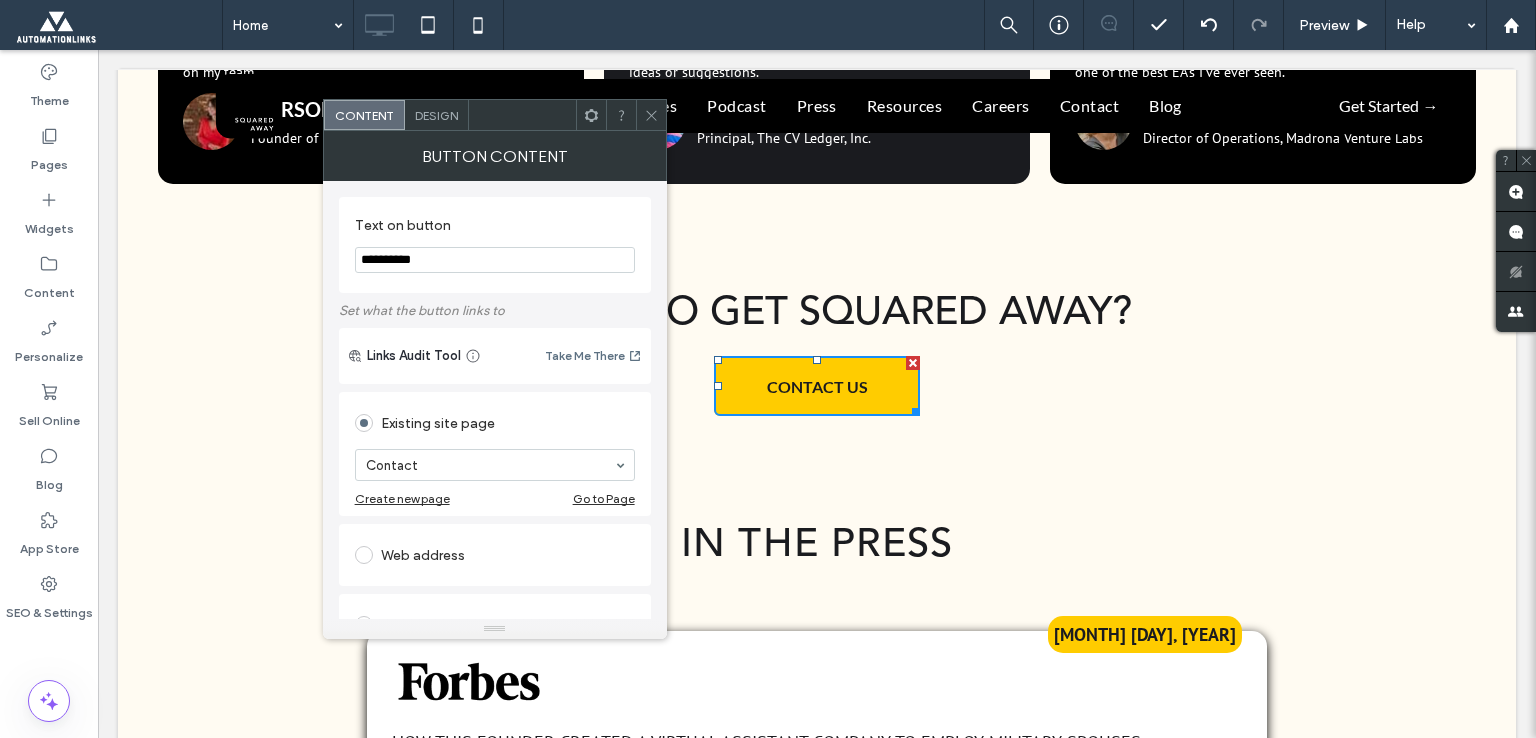 click at bounding box center (651, 115) 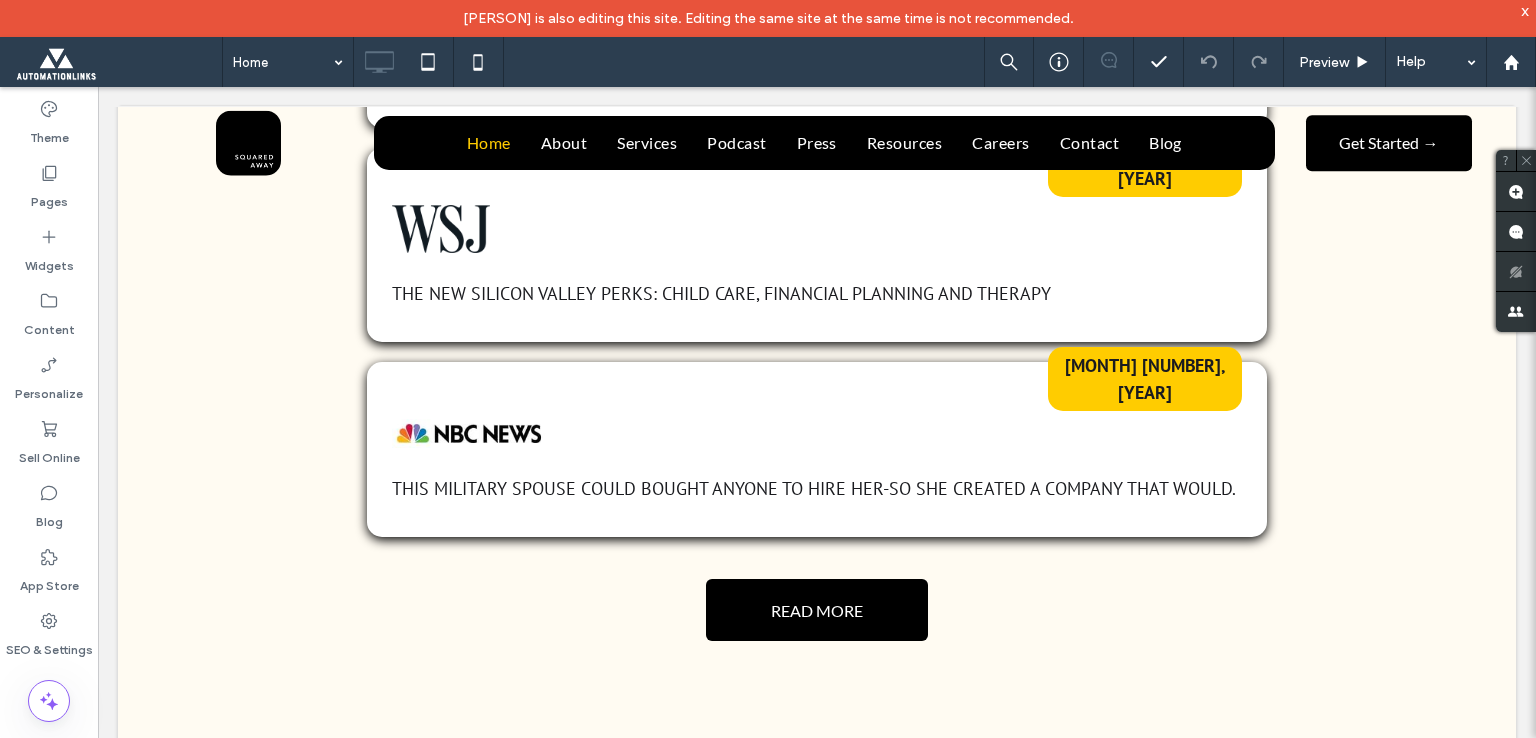 scroll, scrollTop: 8003, scrollLeft: 0, axis: vertical 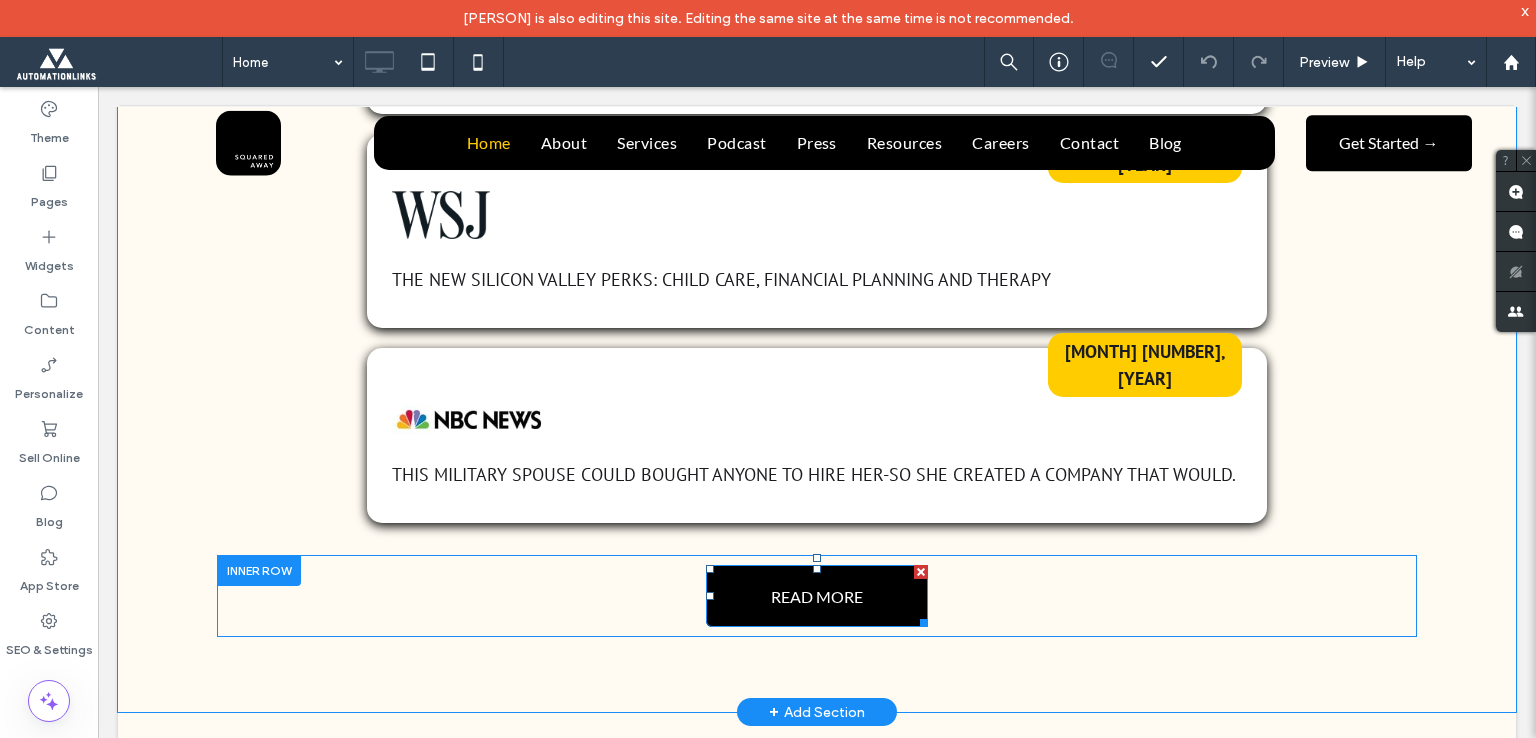 click on "READ MORE" at bounding box center (817, 596) 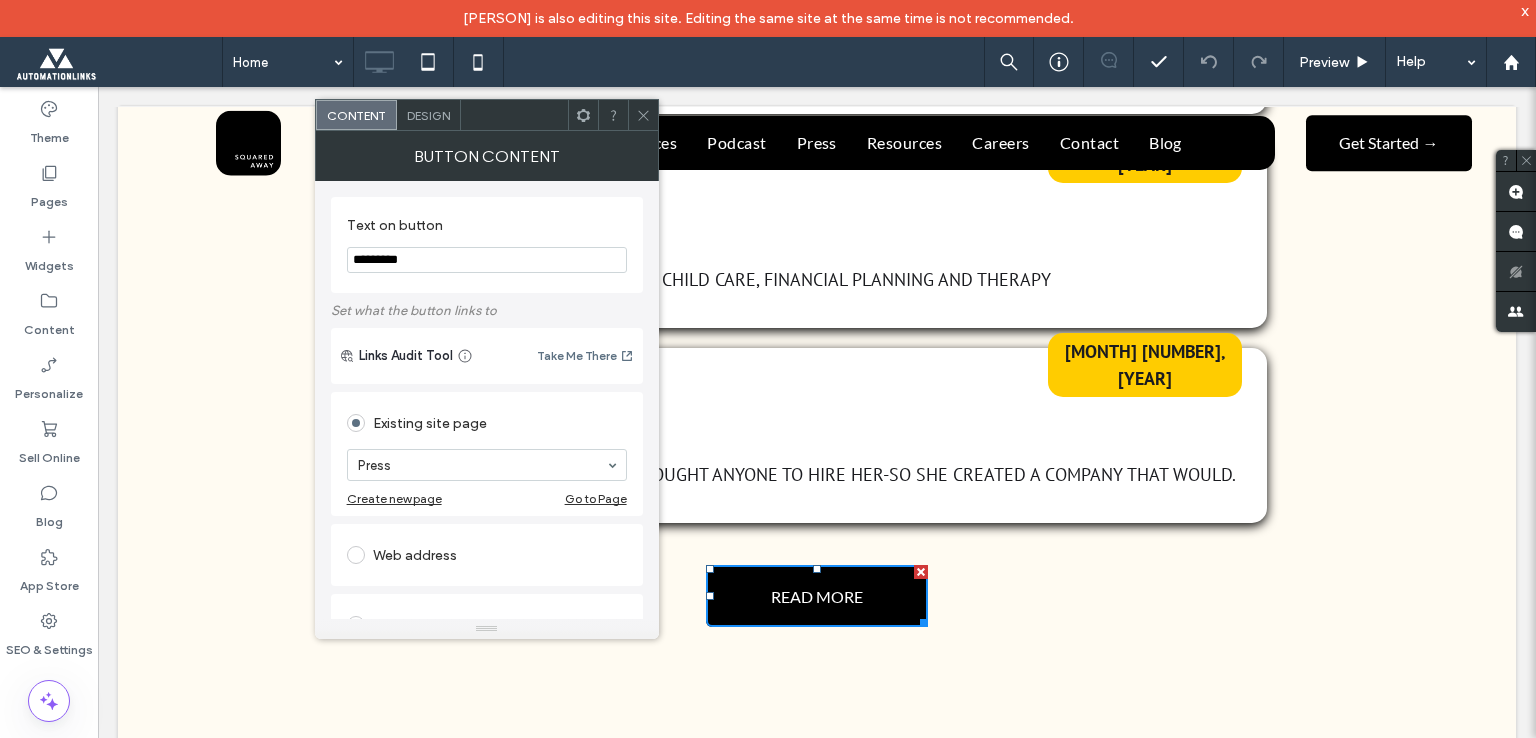 click at bounding box center [643, 115] 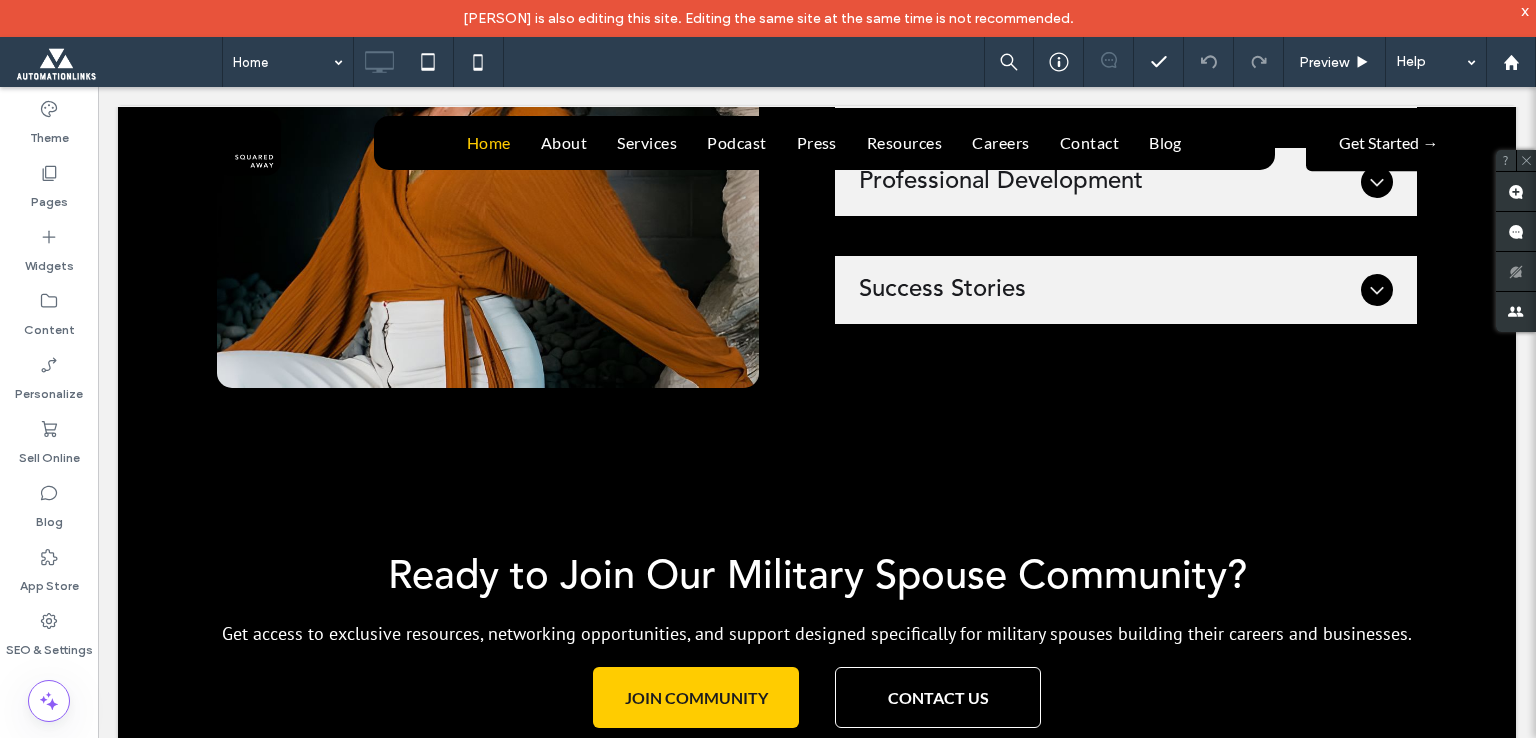 scroll, scrollTop: 9844, scrollLeft: 0, axis: vertical 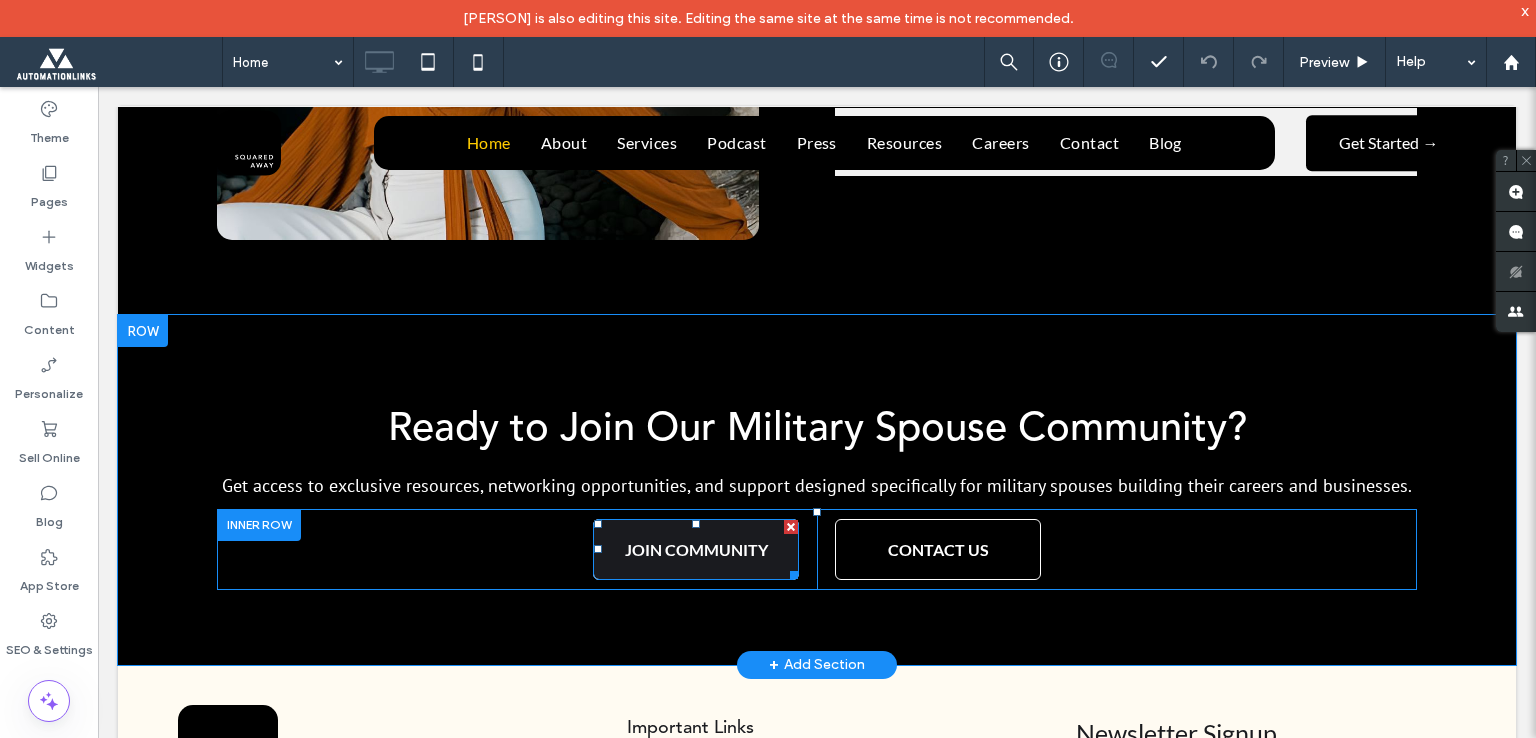 click on "JOIN COMMUNITY" at bounding box center [696, 549] 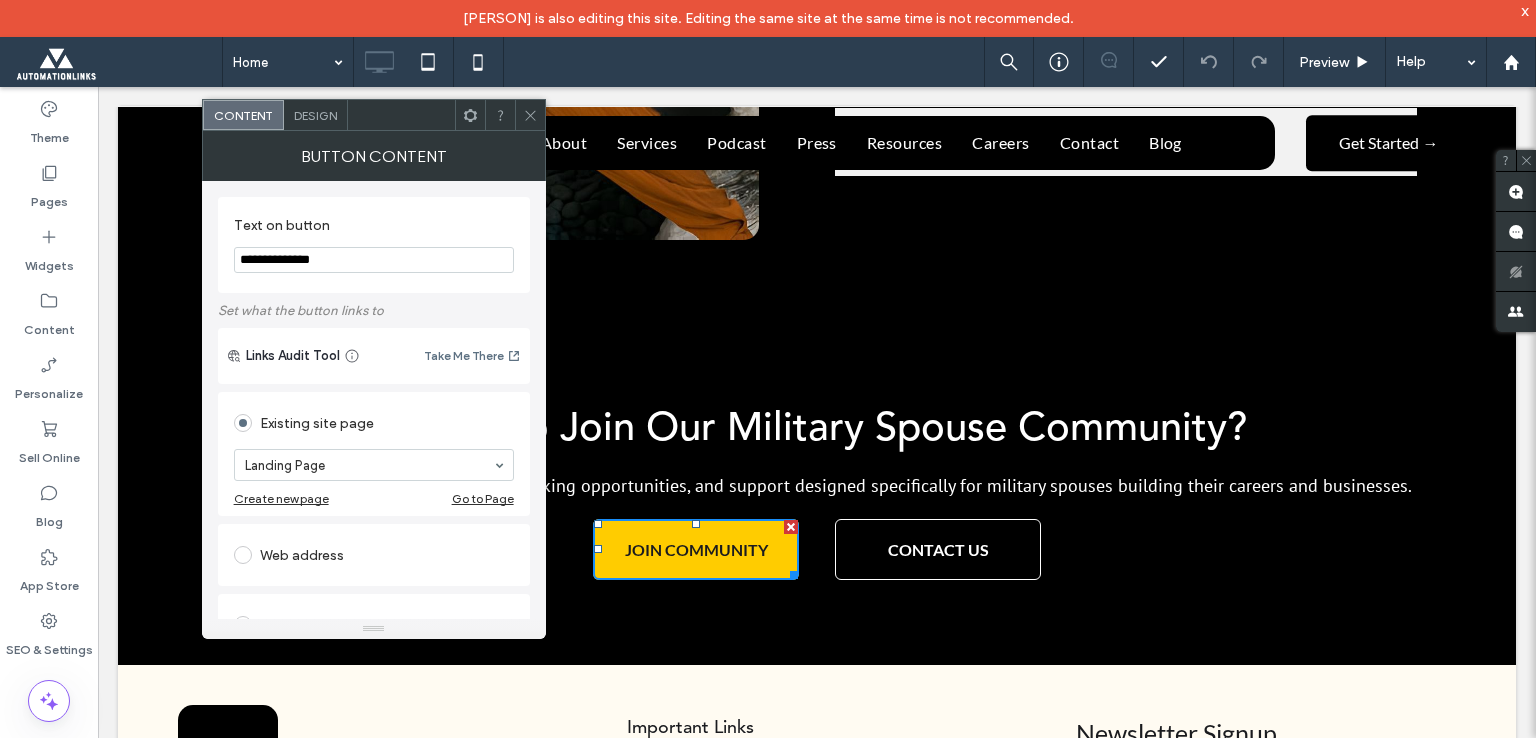 click 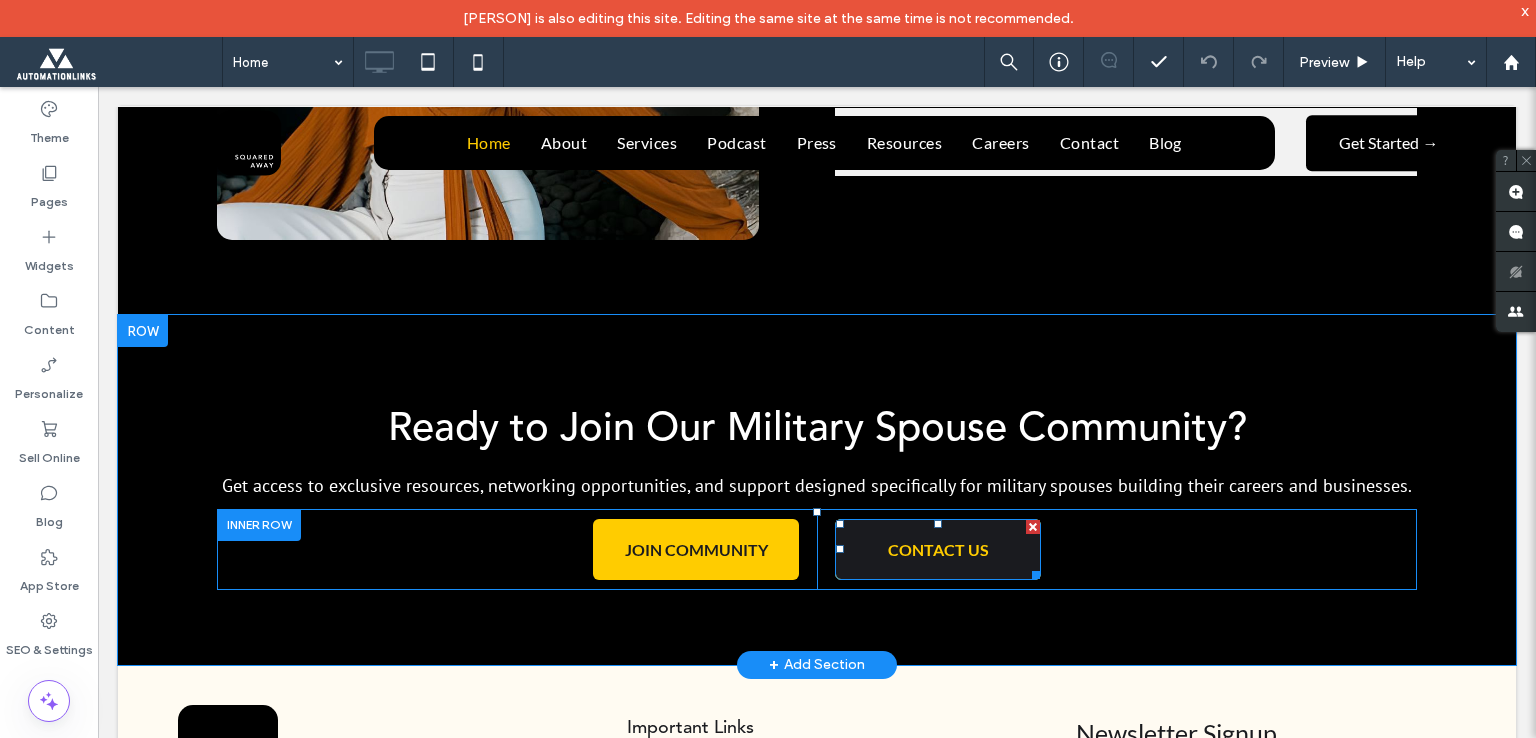 click on "CONTACT US" at bounding box center (938, 549) 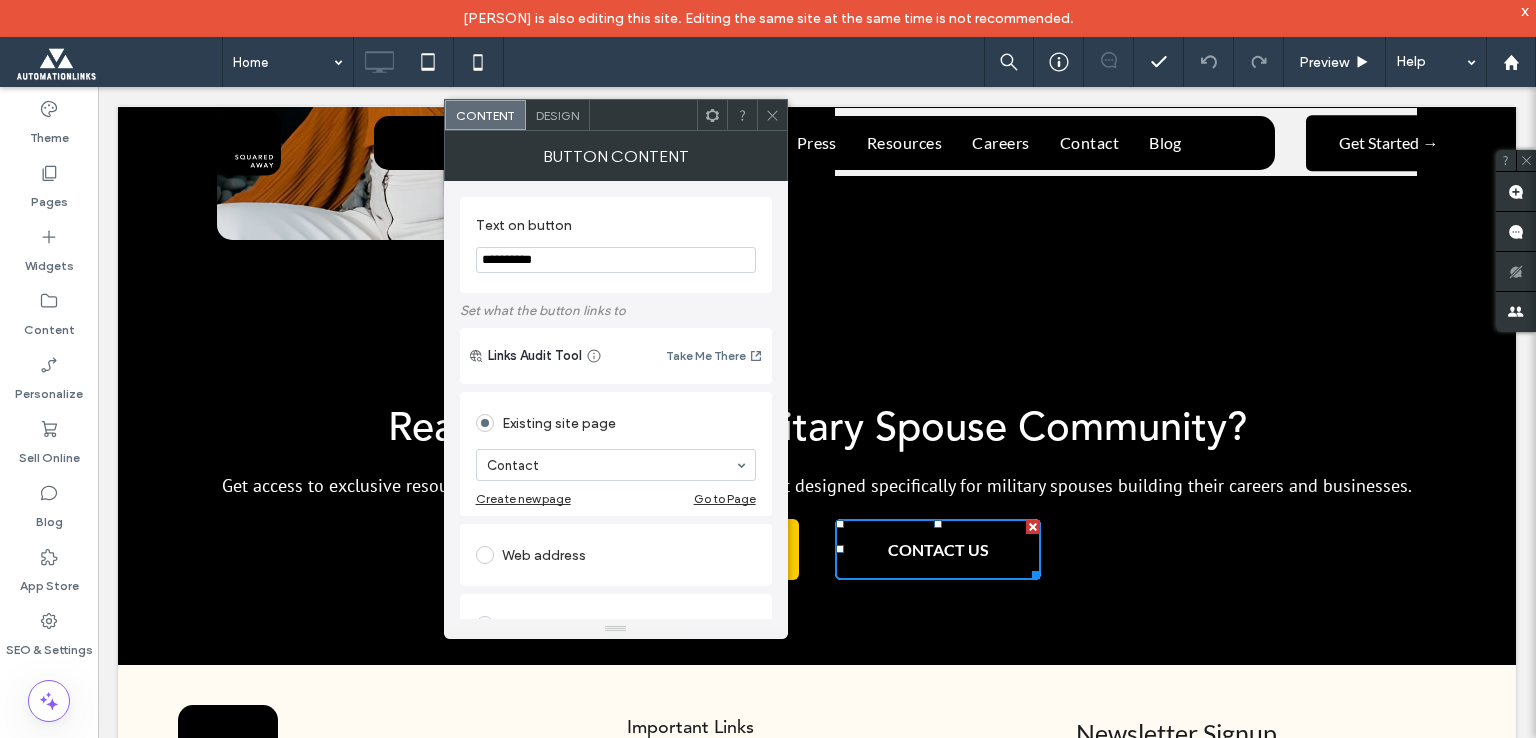 click 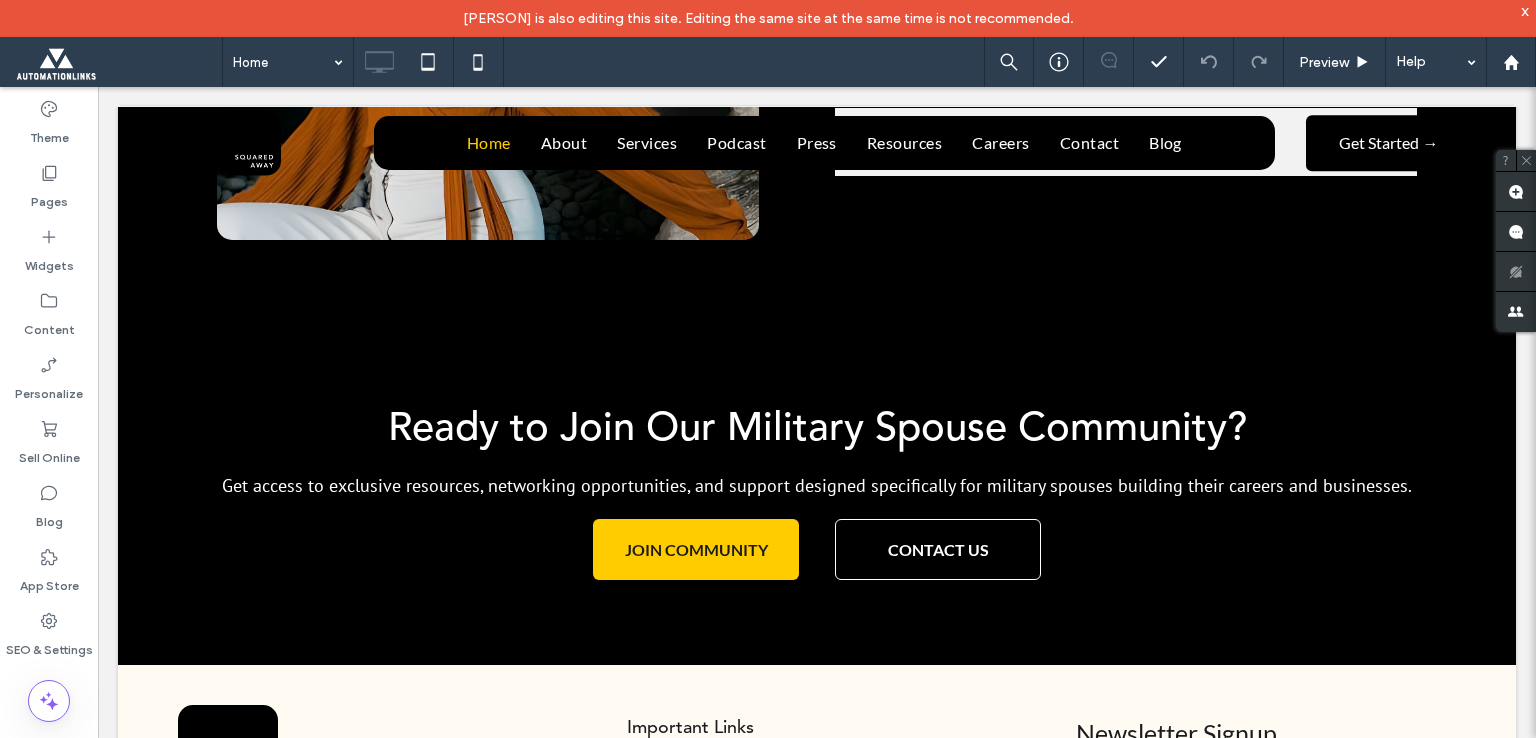 scroll, scrollTop: 10164, scrollLeft: 0, axis: vertical 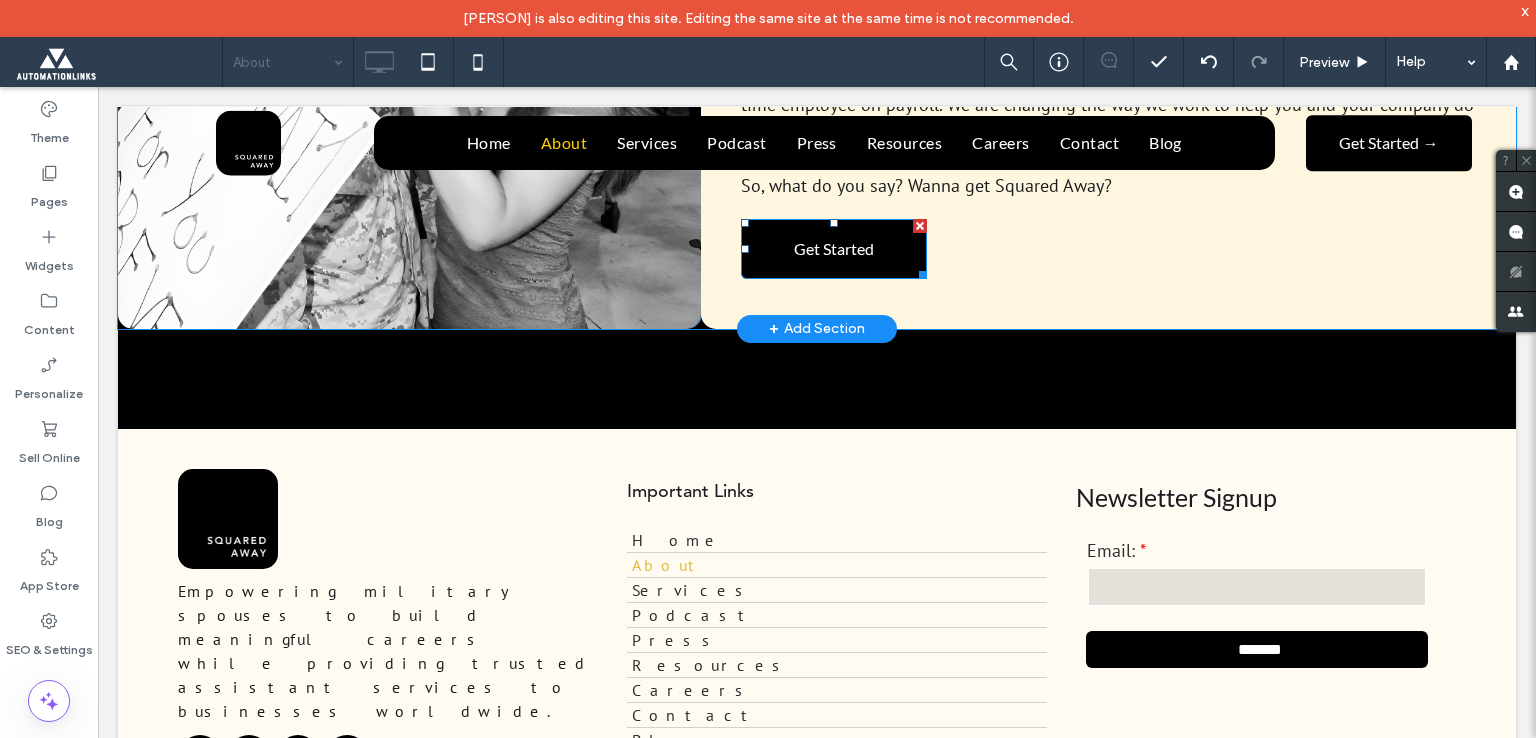 click on "Get Started" at bounding box center [834, 249] 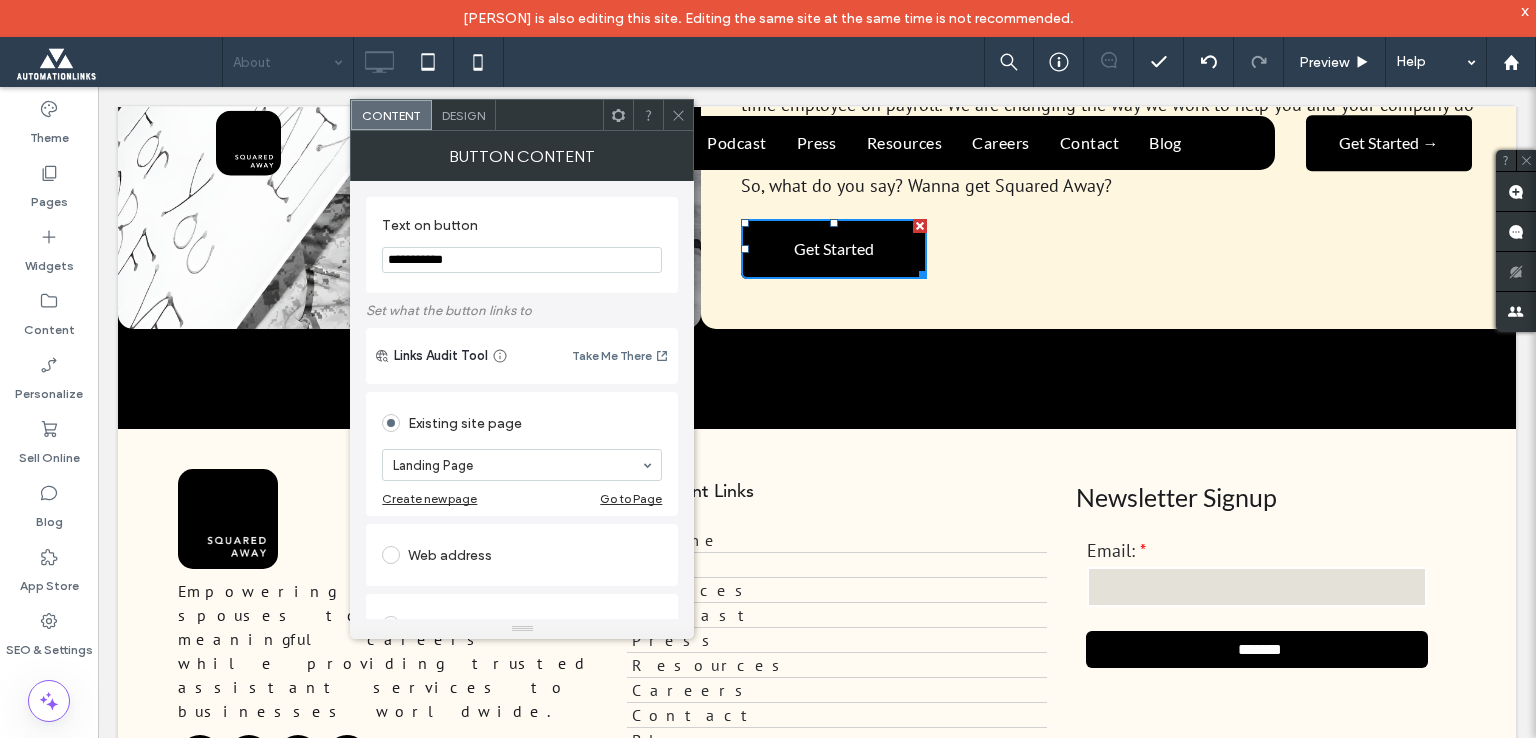 click at bounding box center (678, 115) 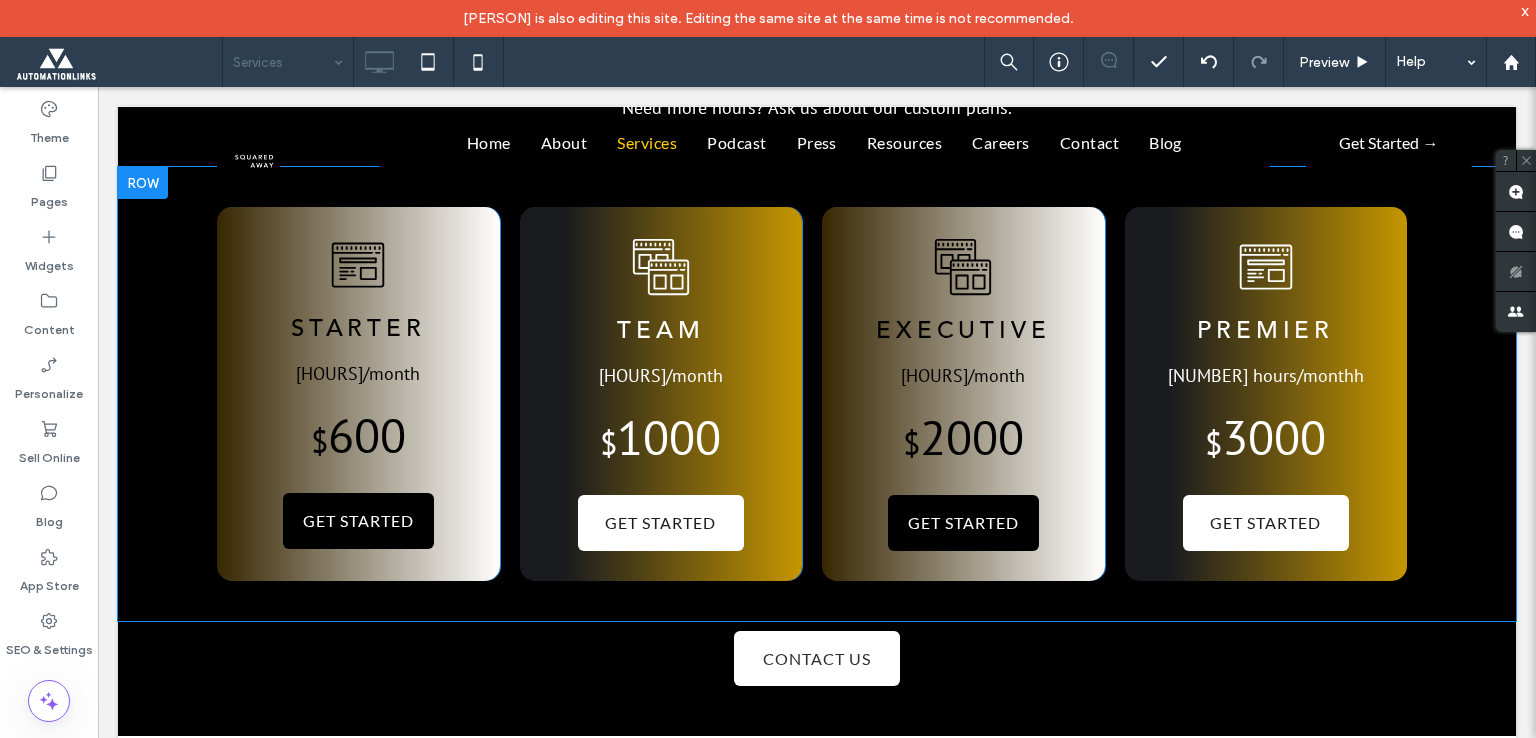 scroll, scrollTop: 3694, scrollLeft: 0, axis: vertical 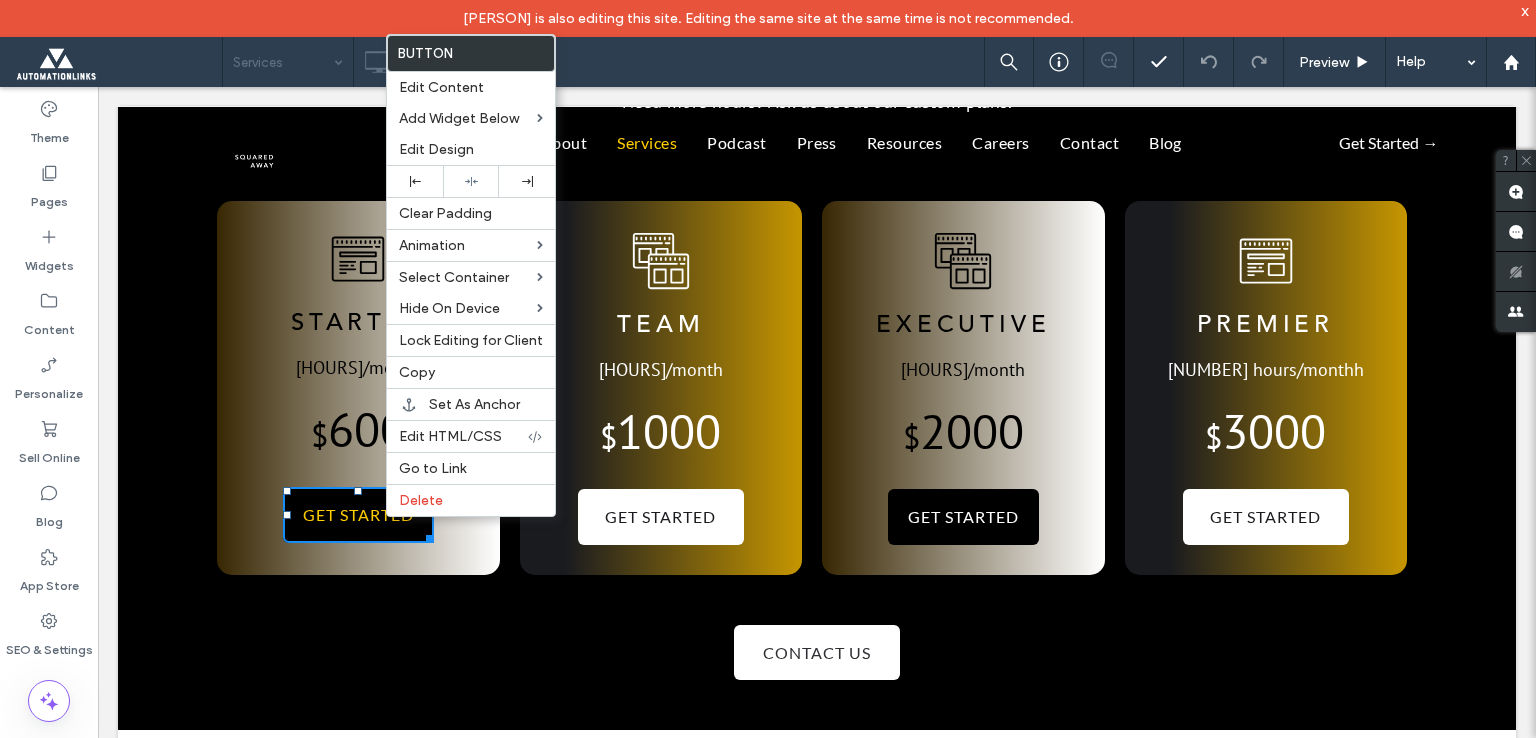 click on "GET STARTED" at bounding box center [358, 514] 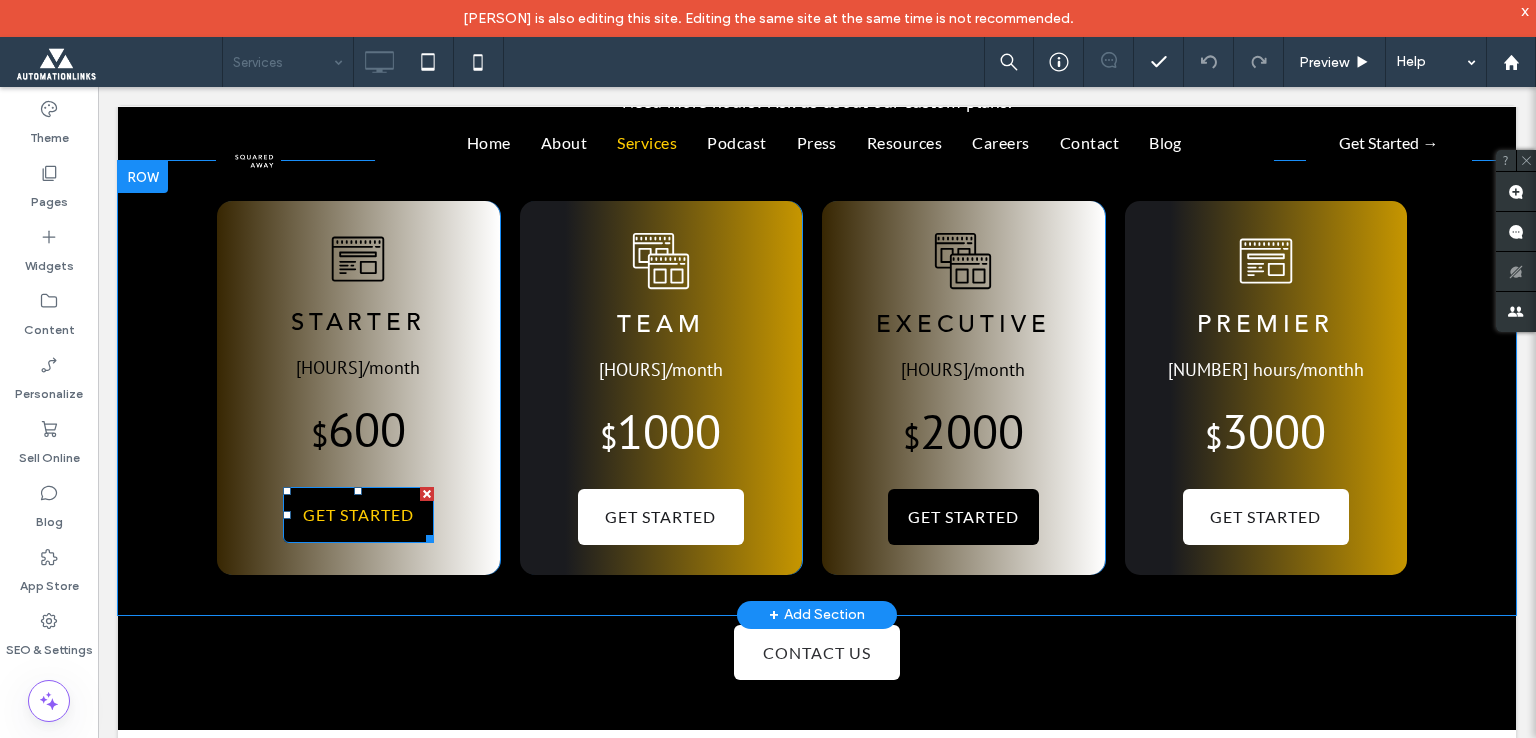 click on "GET STARTED" at bounding box center (358, 514) 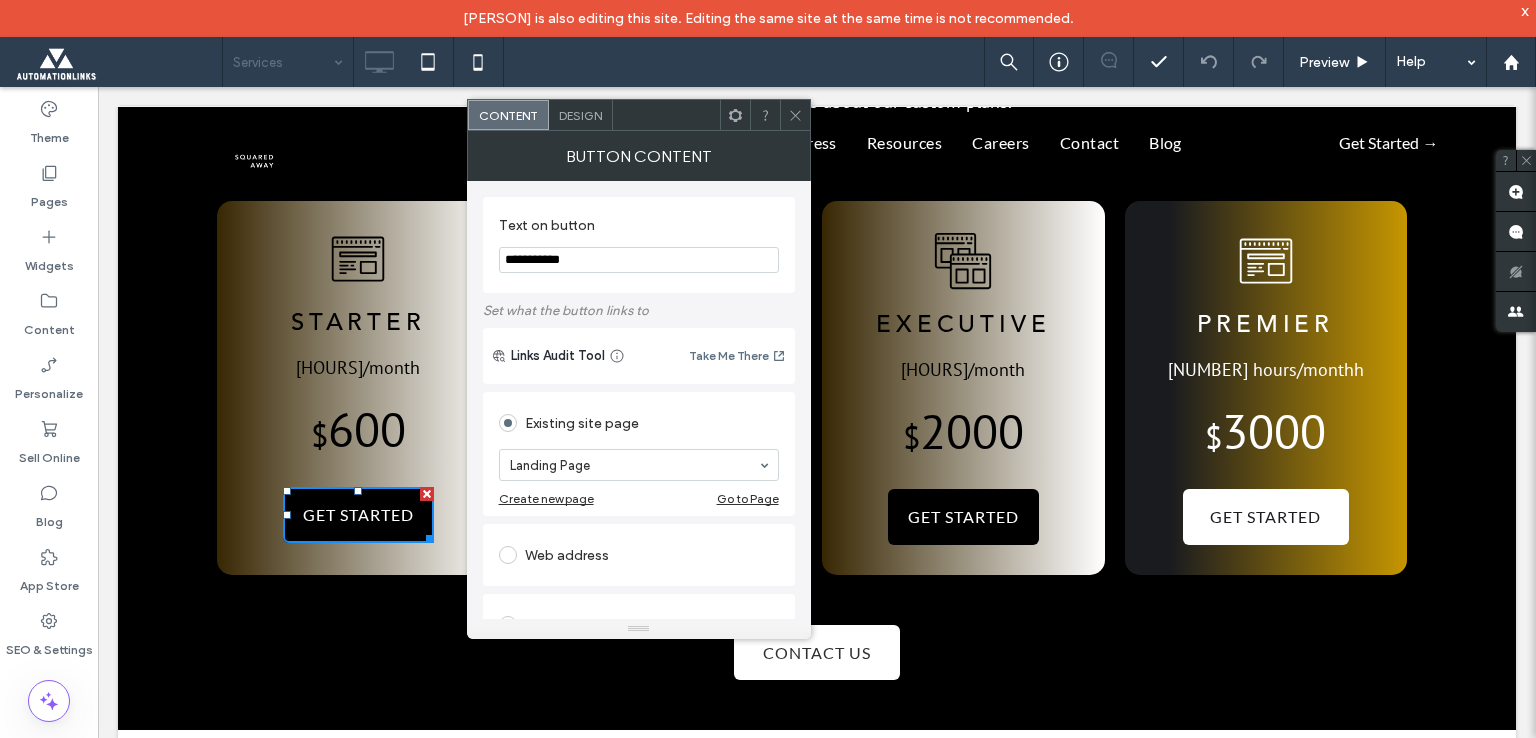 click on "$ 2000" at bounding box center (963, 436) 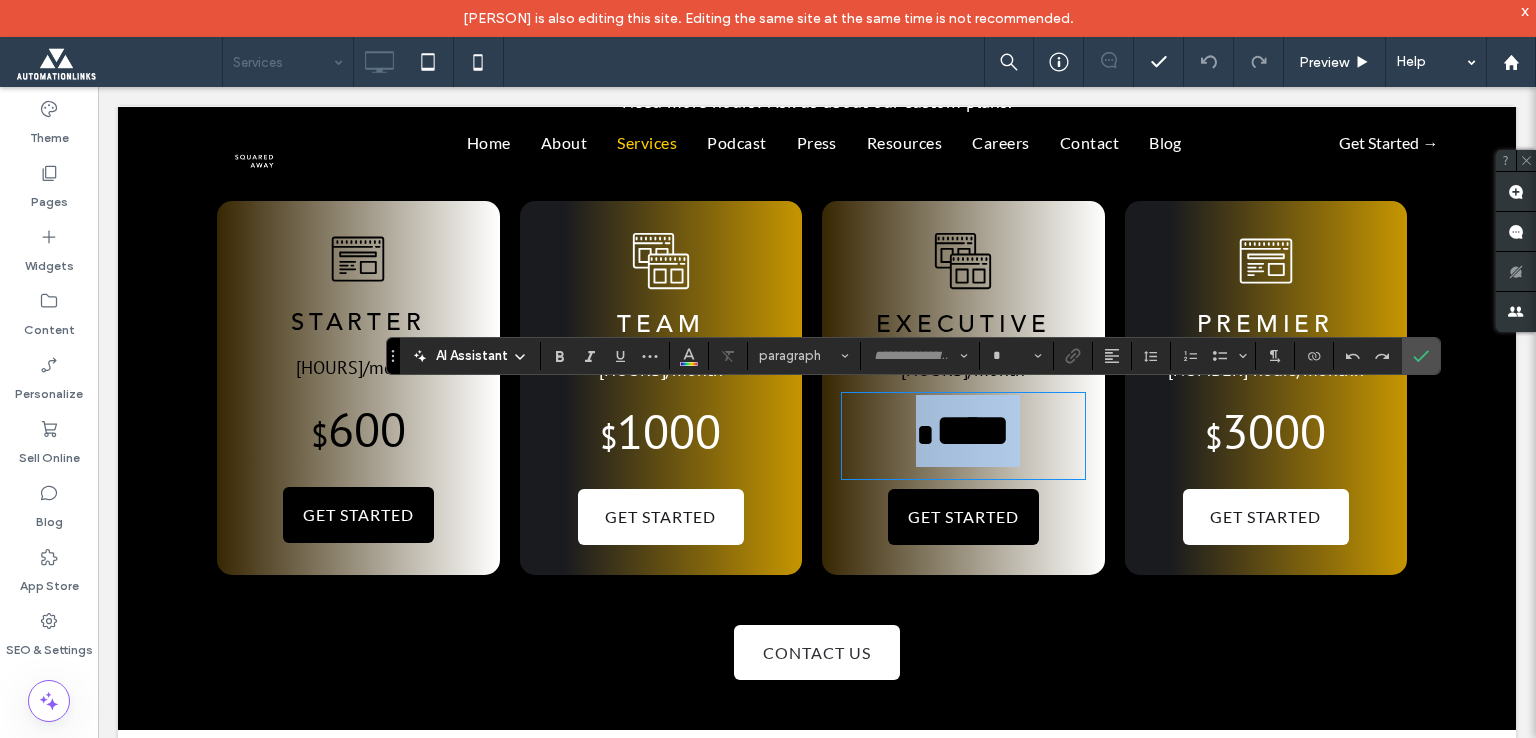 type on "*******" 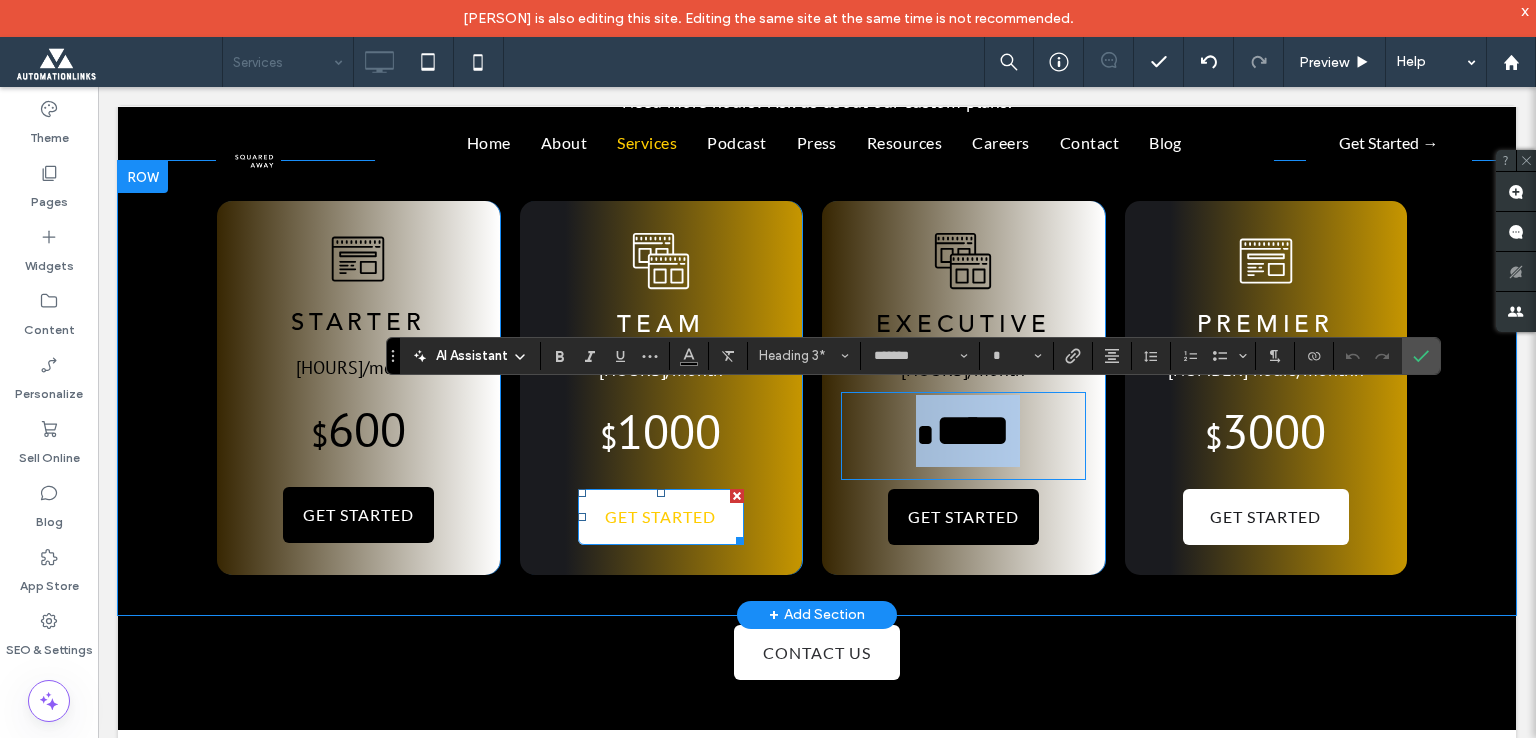 click on "GET STARTED" at bounding box center (660, 516) 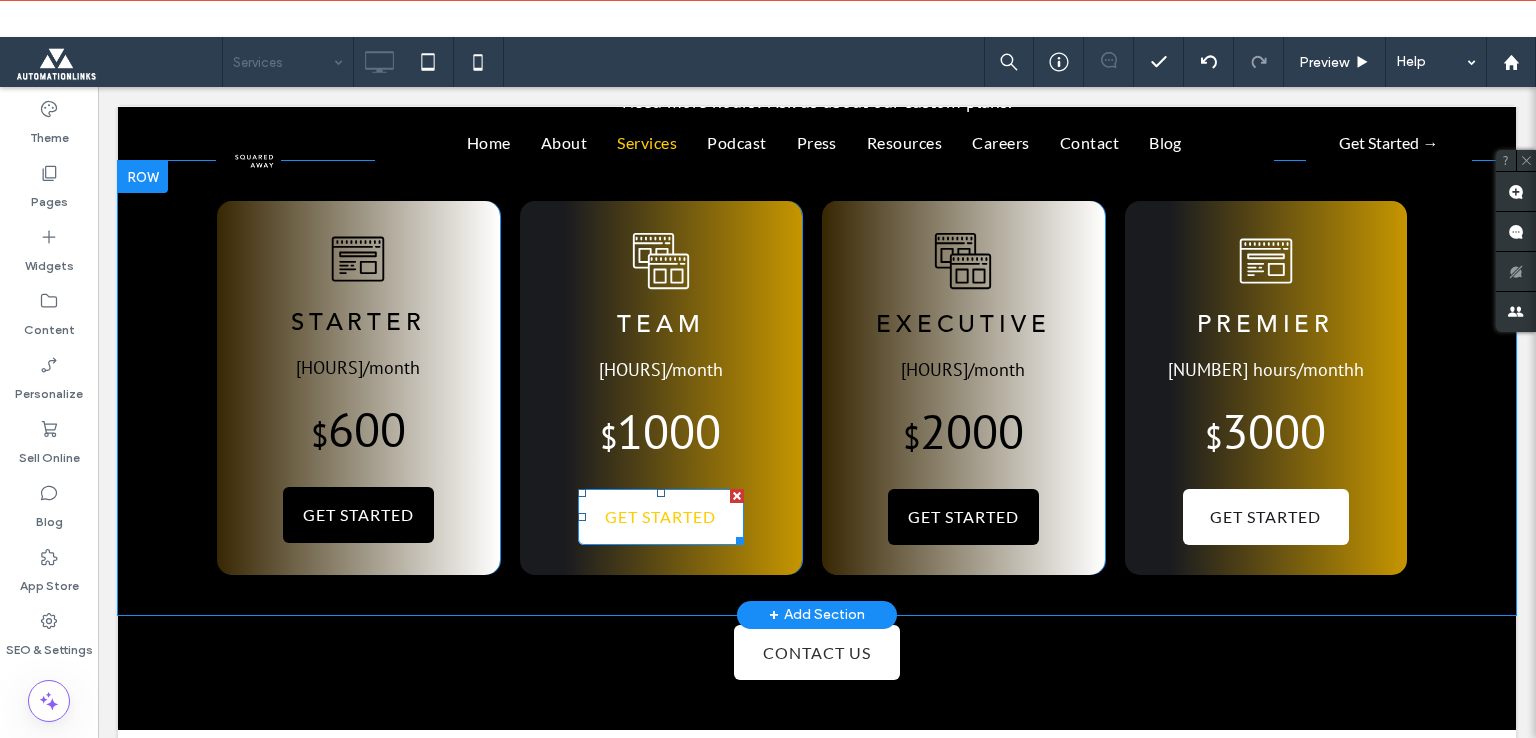 click on "GET STARTED" at bounding box center [660, 516] 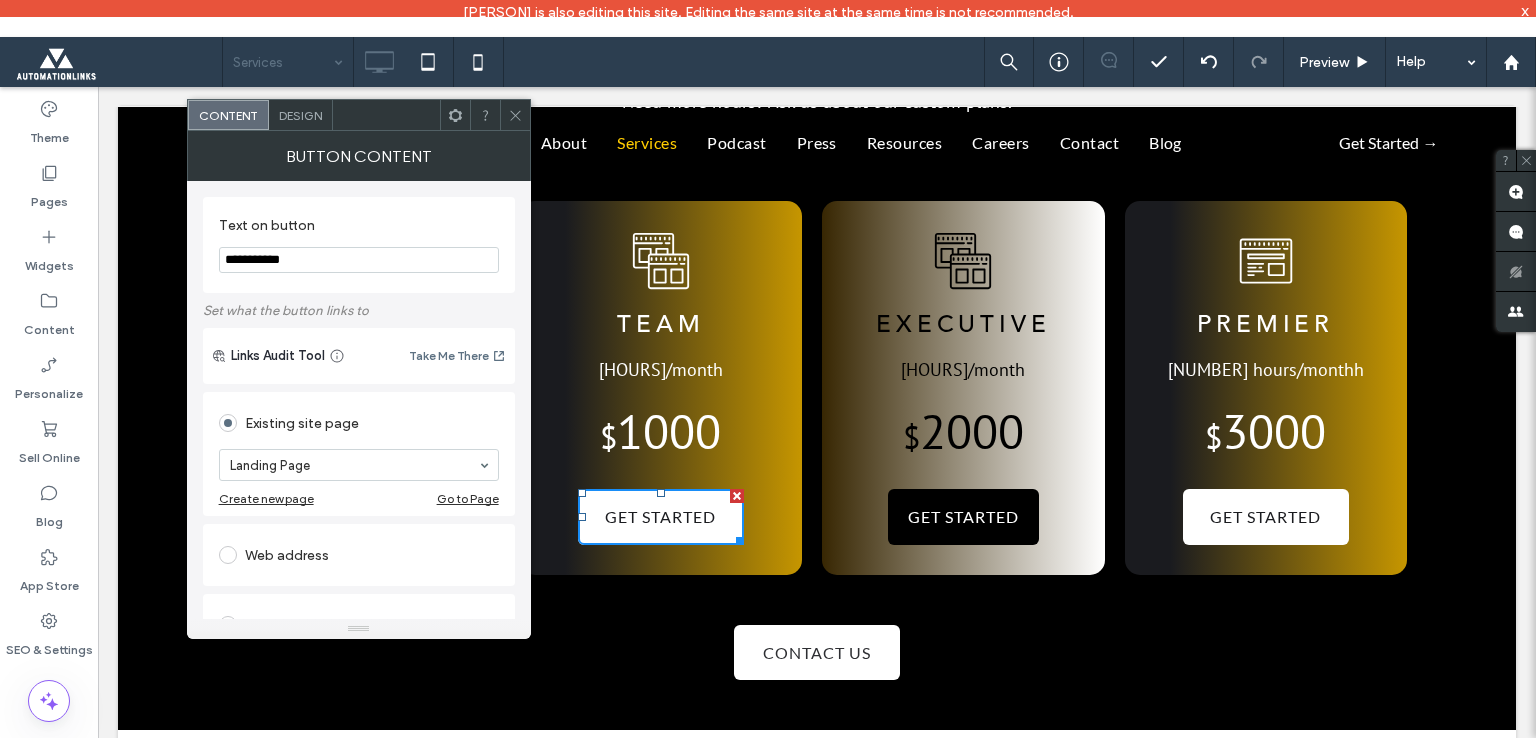 click 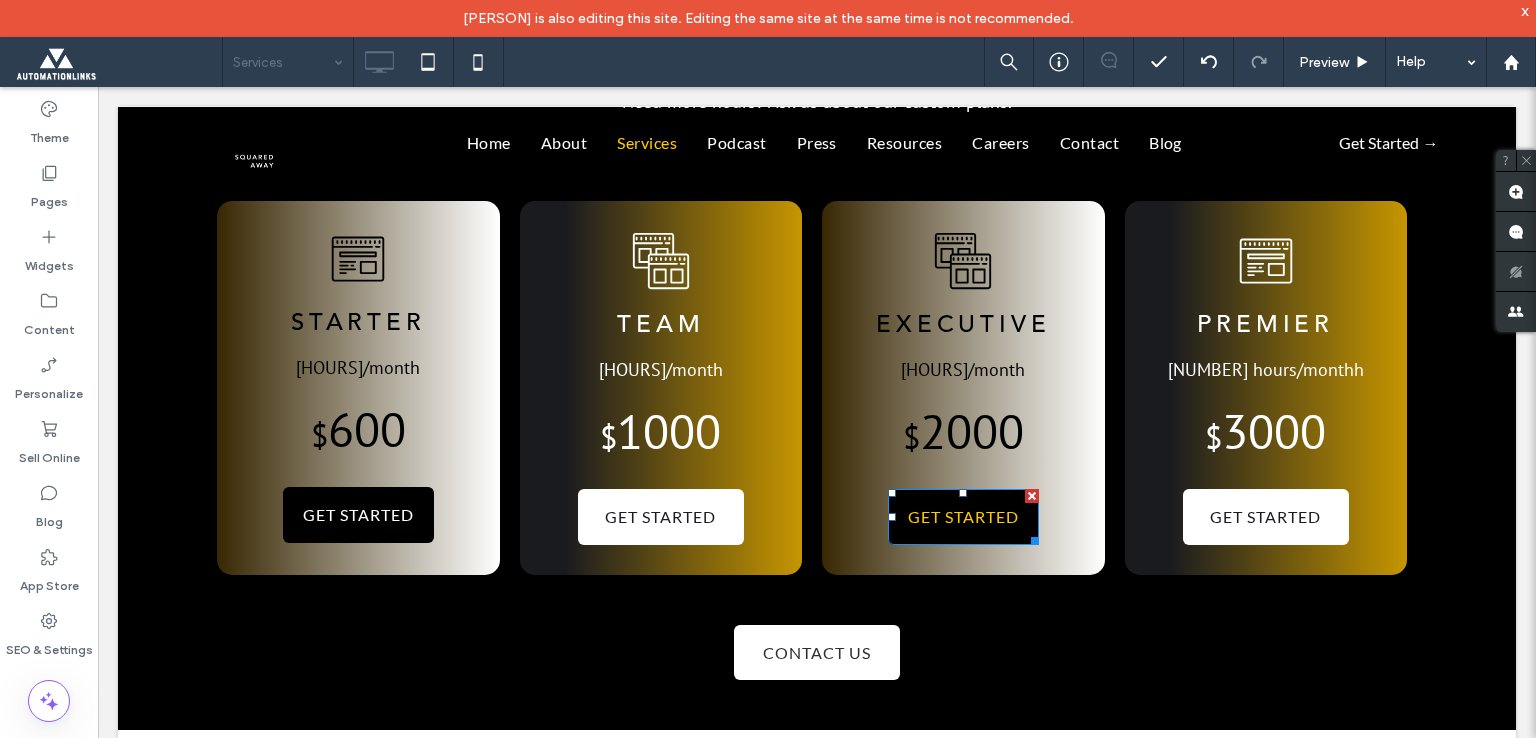click on "GET STARTED" at bounding box center [963, 516] 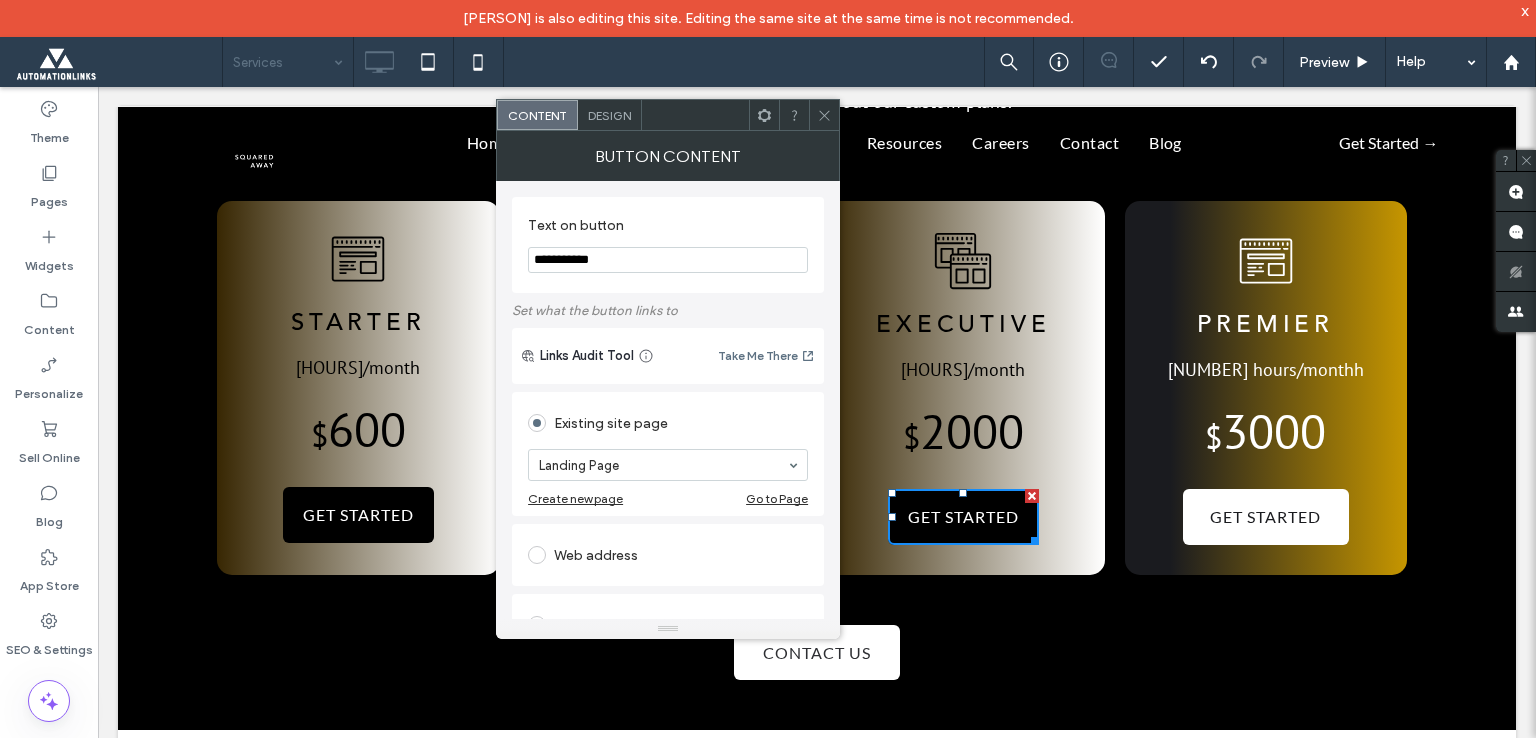 click 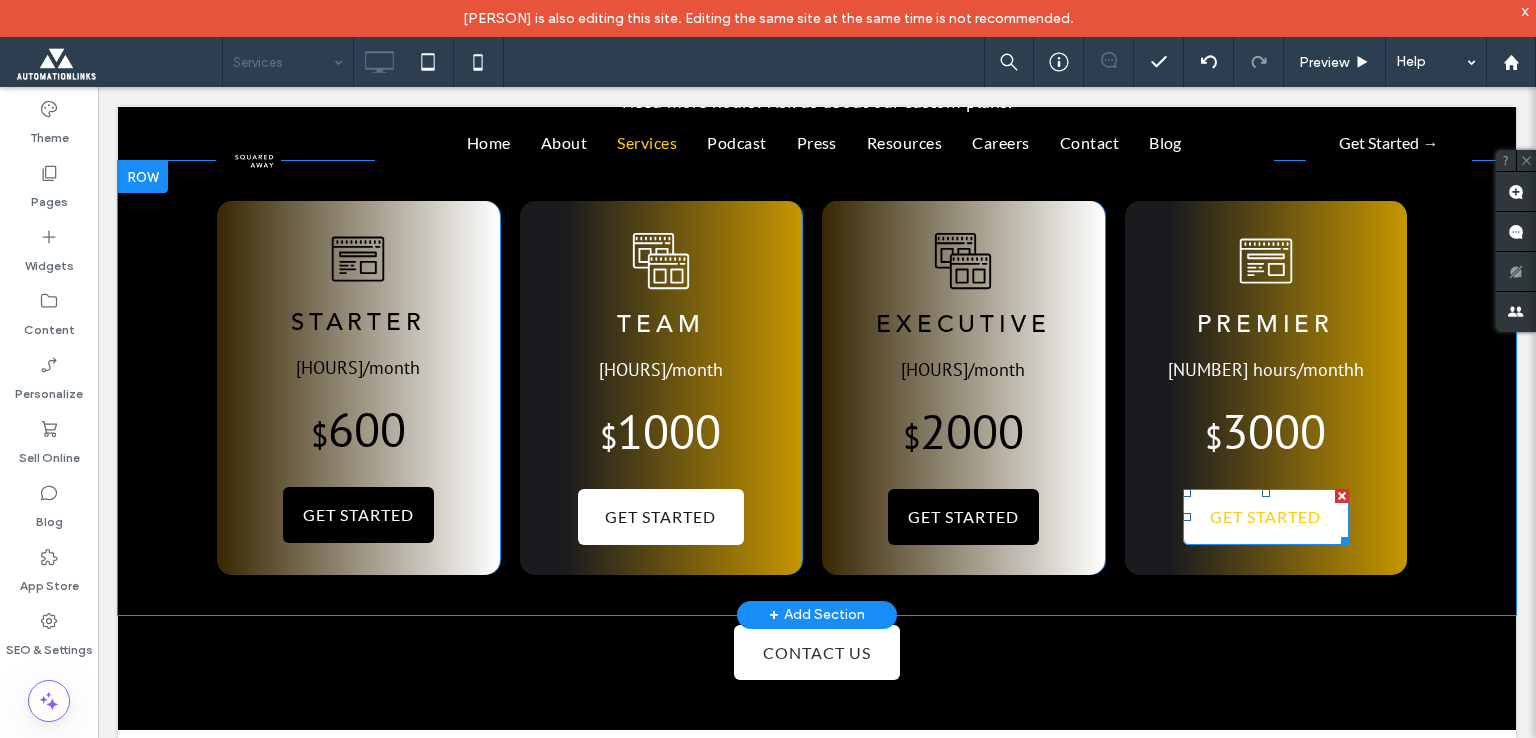 click on "GET STARTED" at bounding box center [1265, 516] 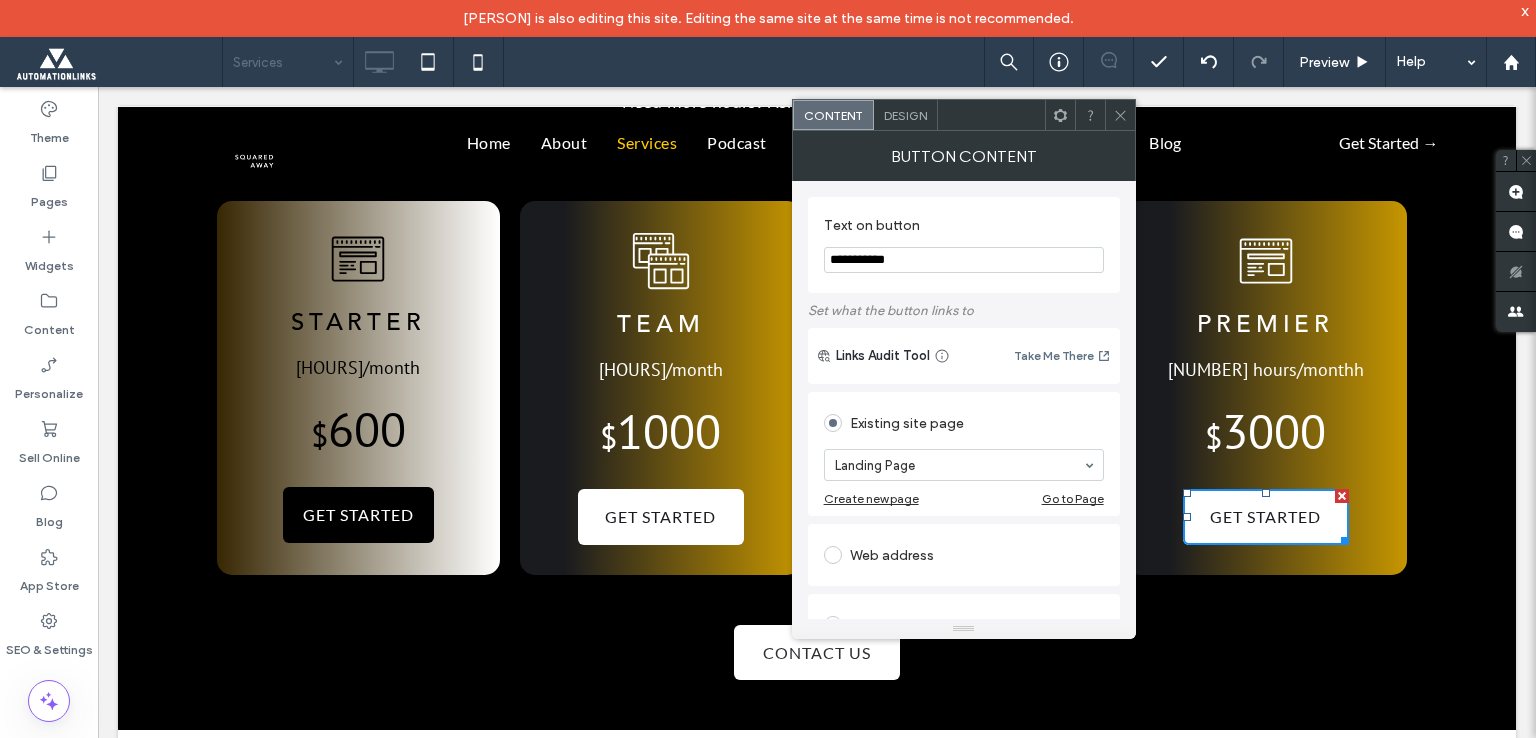 click at bounding box center (1120, 115) 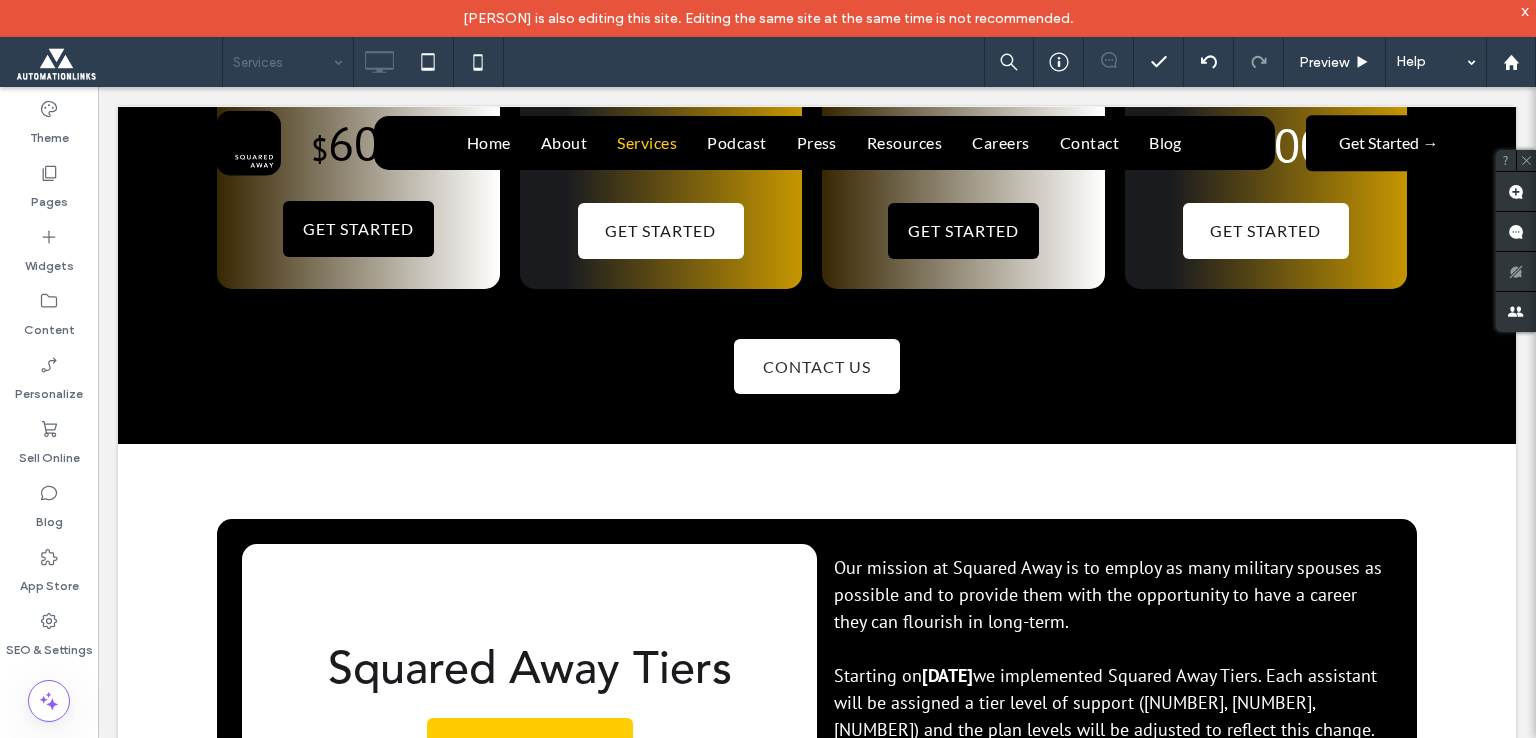 scroll, scrollTop: 3987, scrollLeft: 0, axis: vertical 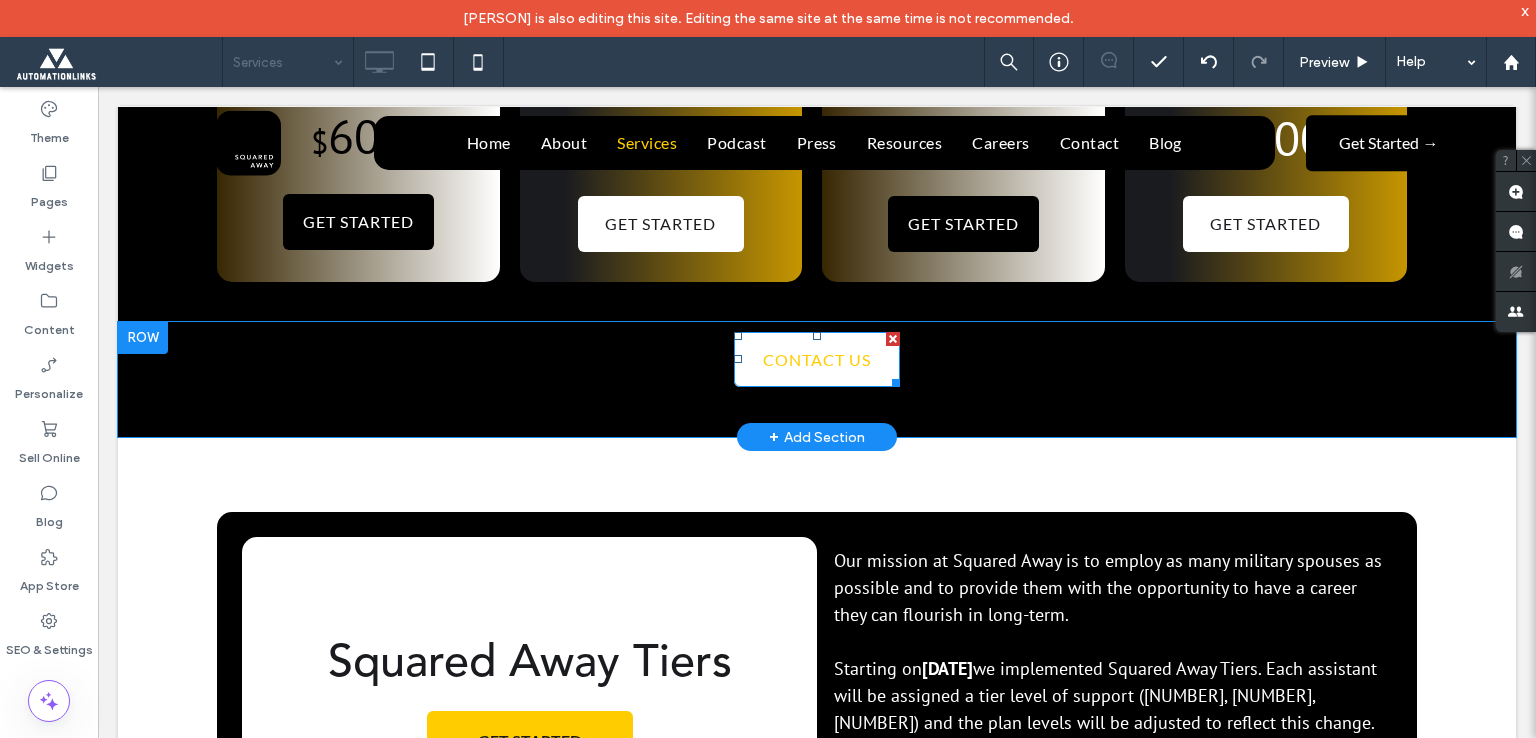 click on "CONTACT US" at bounding box center [817, 359] 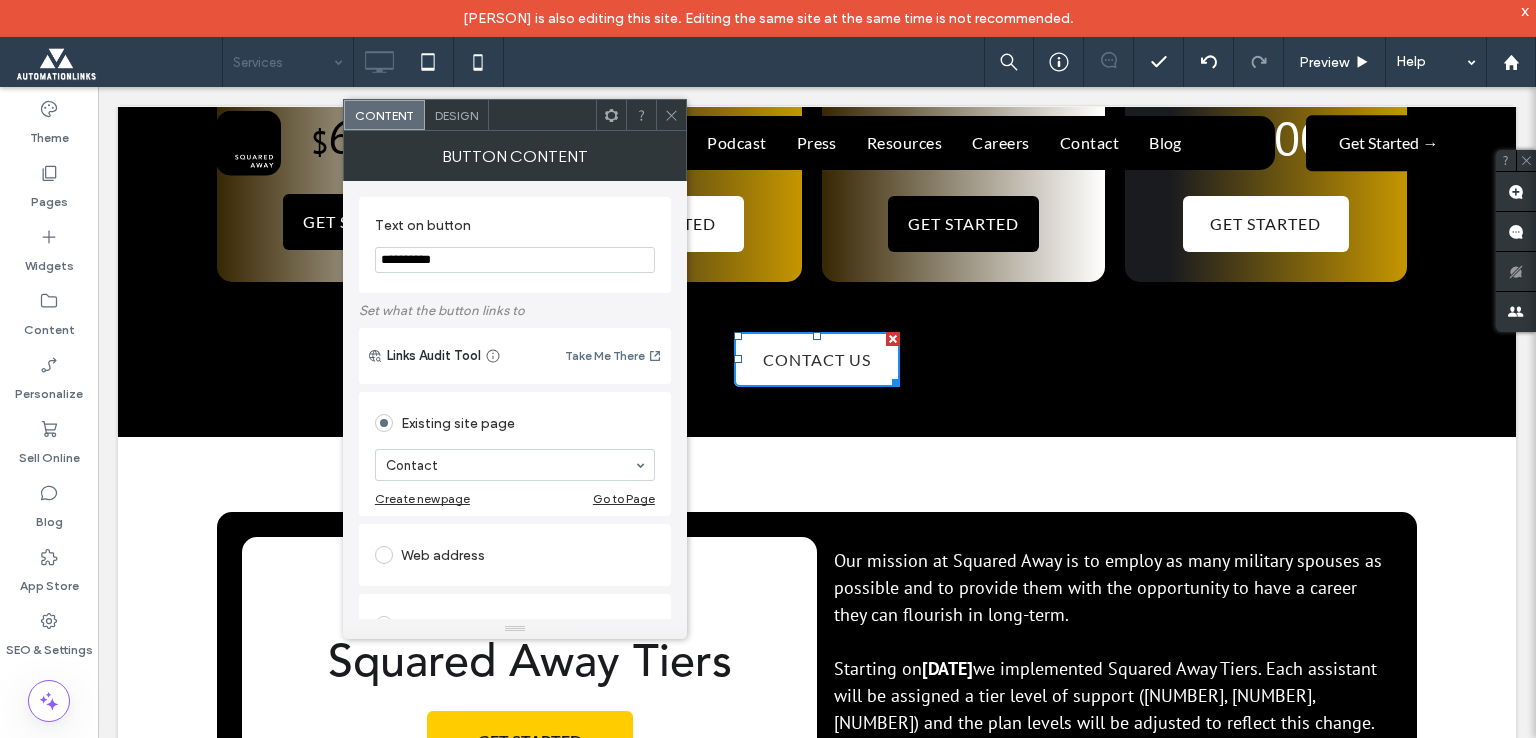click 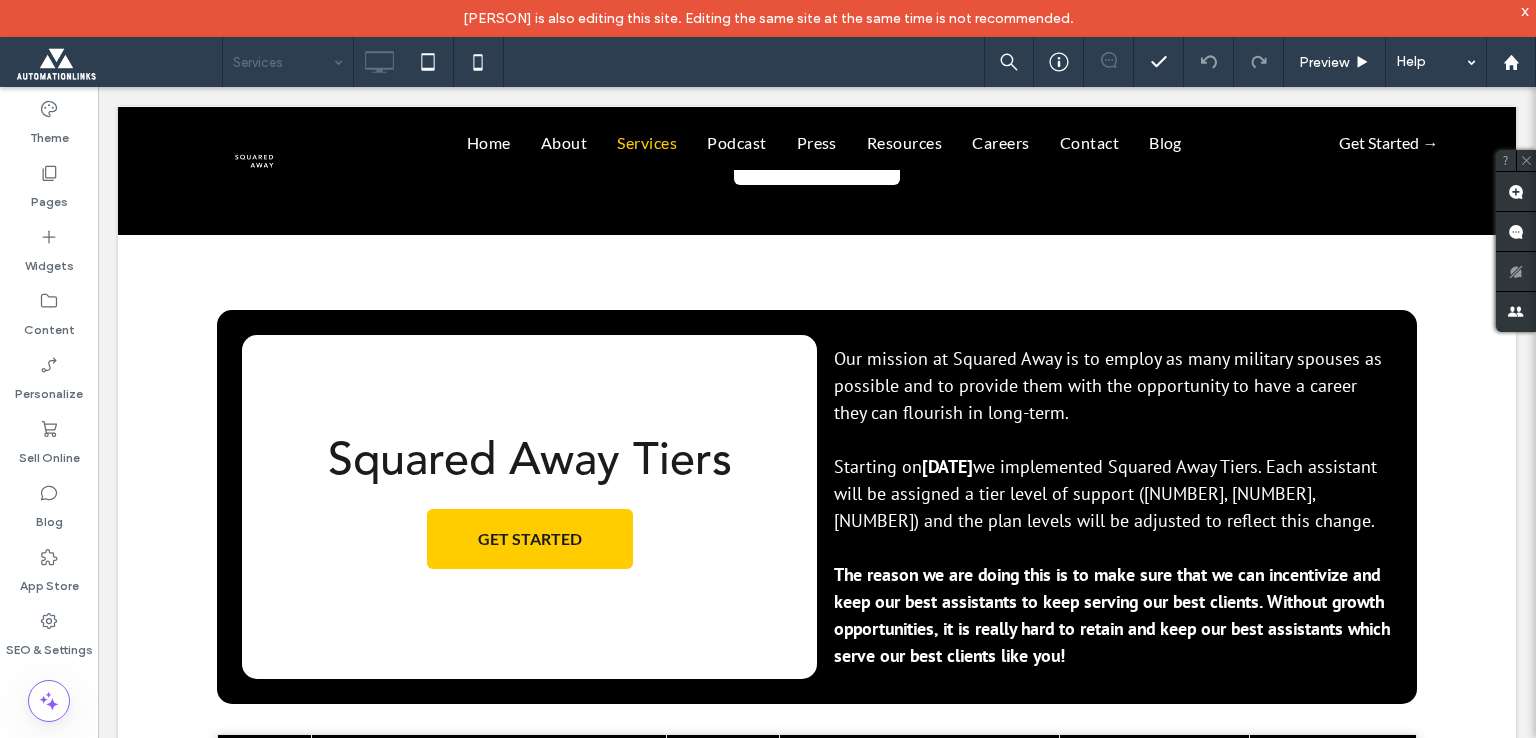 scroll, scrollTop: 4203, scrollLeft: 0, axis: vertical 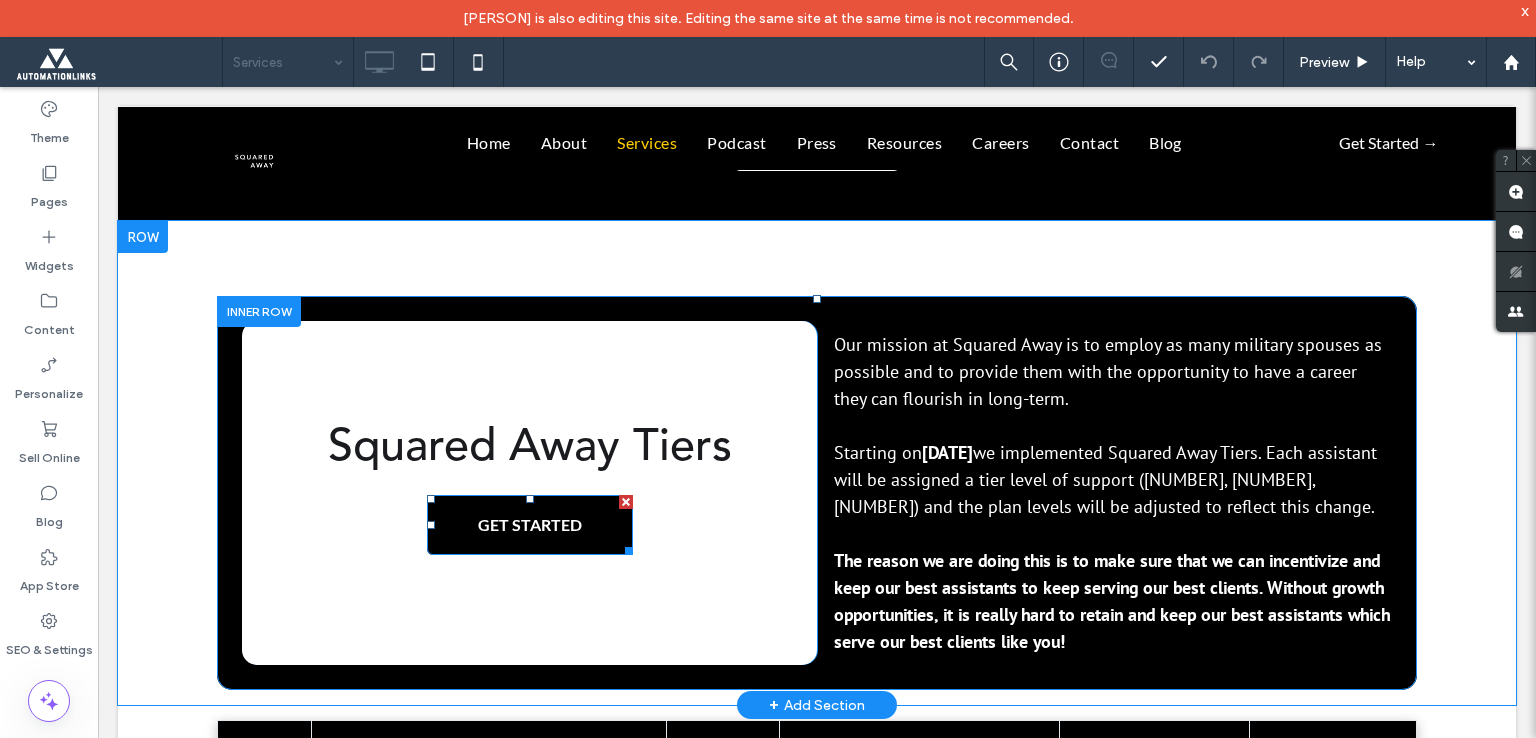 click on "GET STARTED" at bounding box center (530, 524) 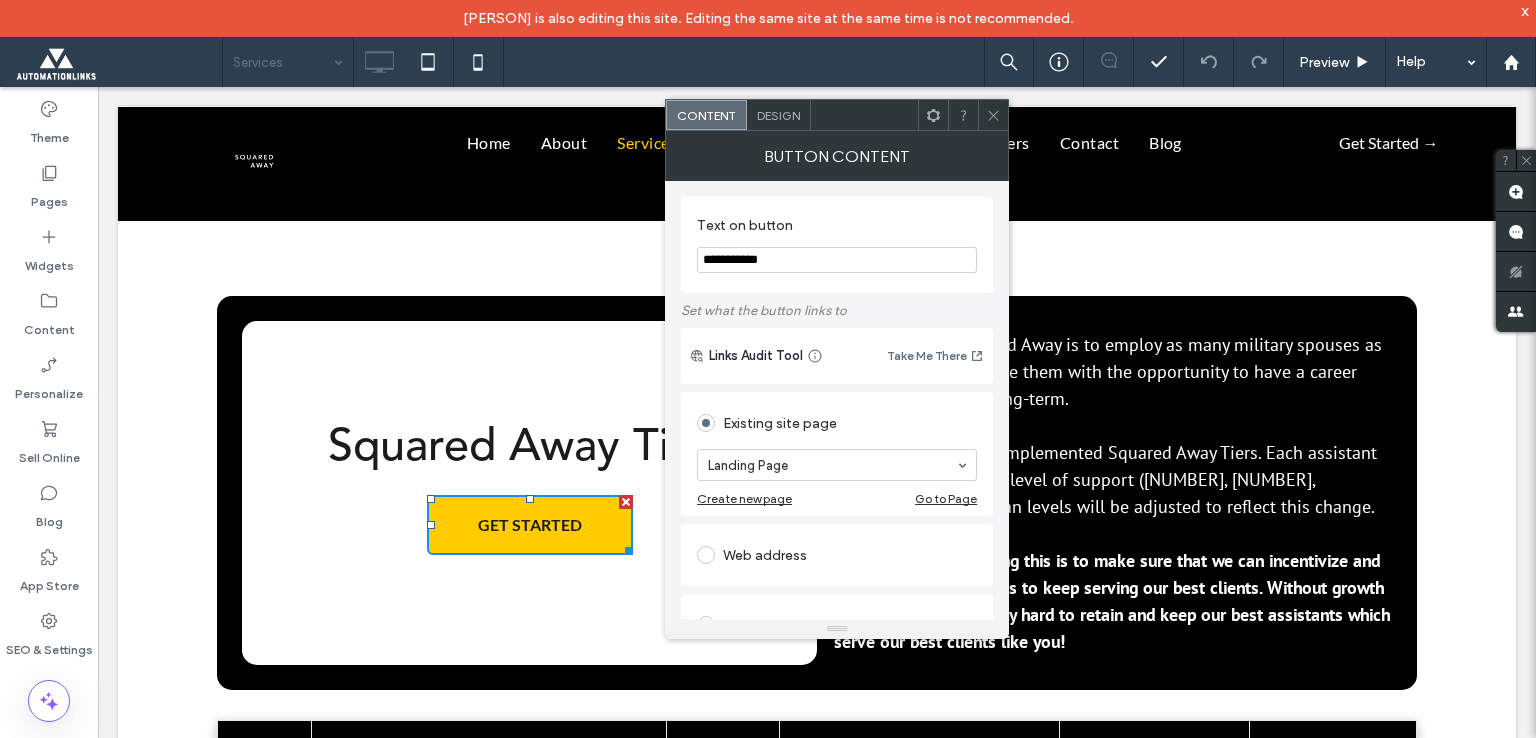 drag, startPoint x: 1000, startPoint y: 114, endPoint x: 997, endPoint y: 90, distance: 24.186773 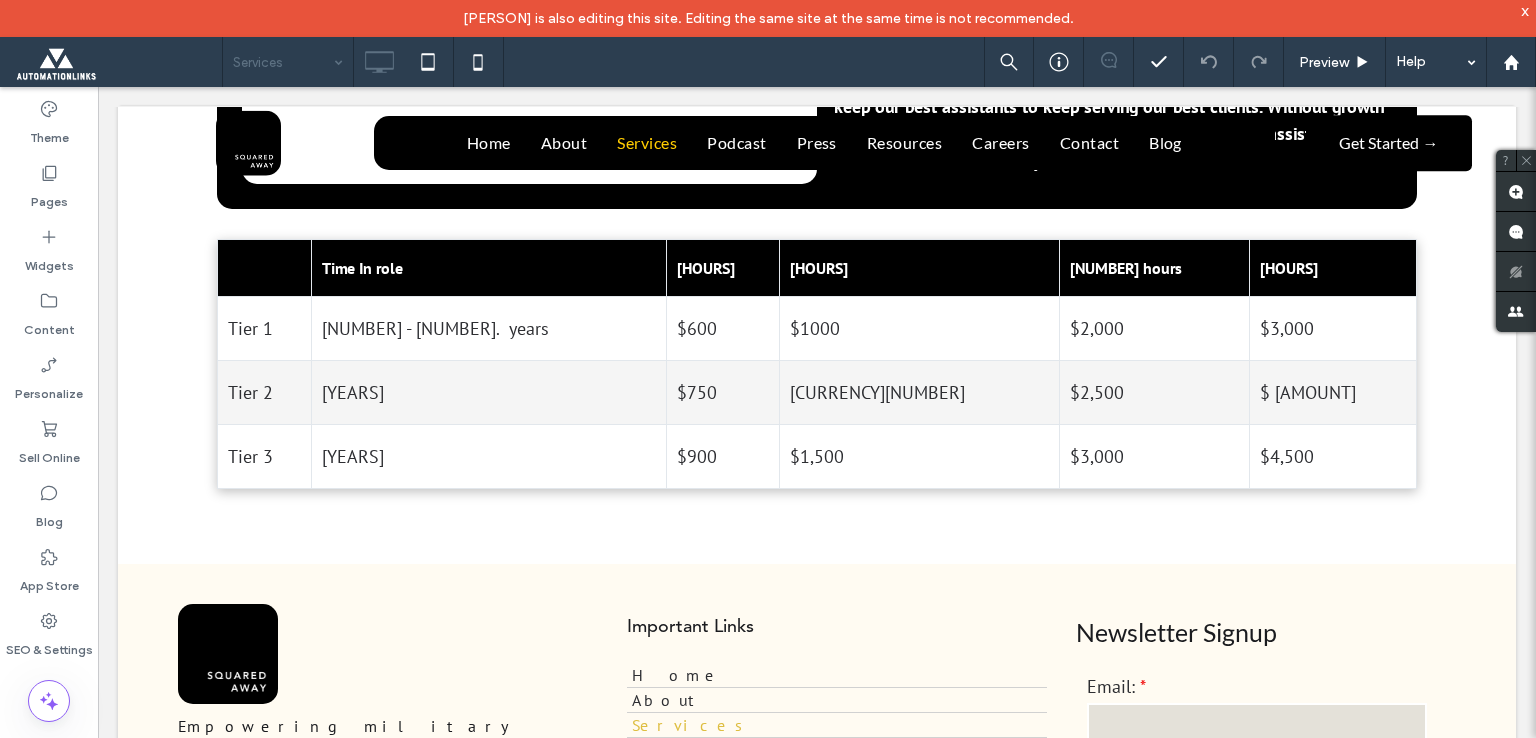 scroll, scrollTop: 4935, scrollLeft: 0, axis: vertical 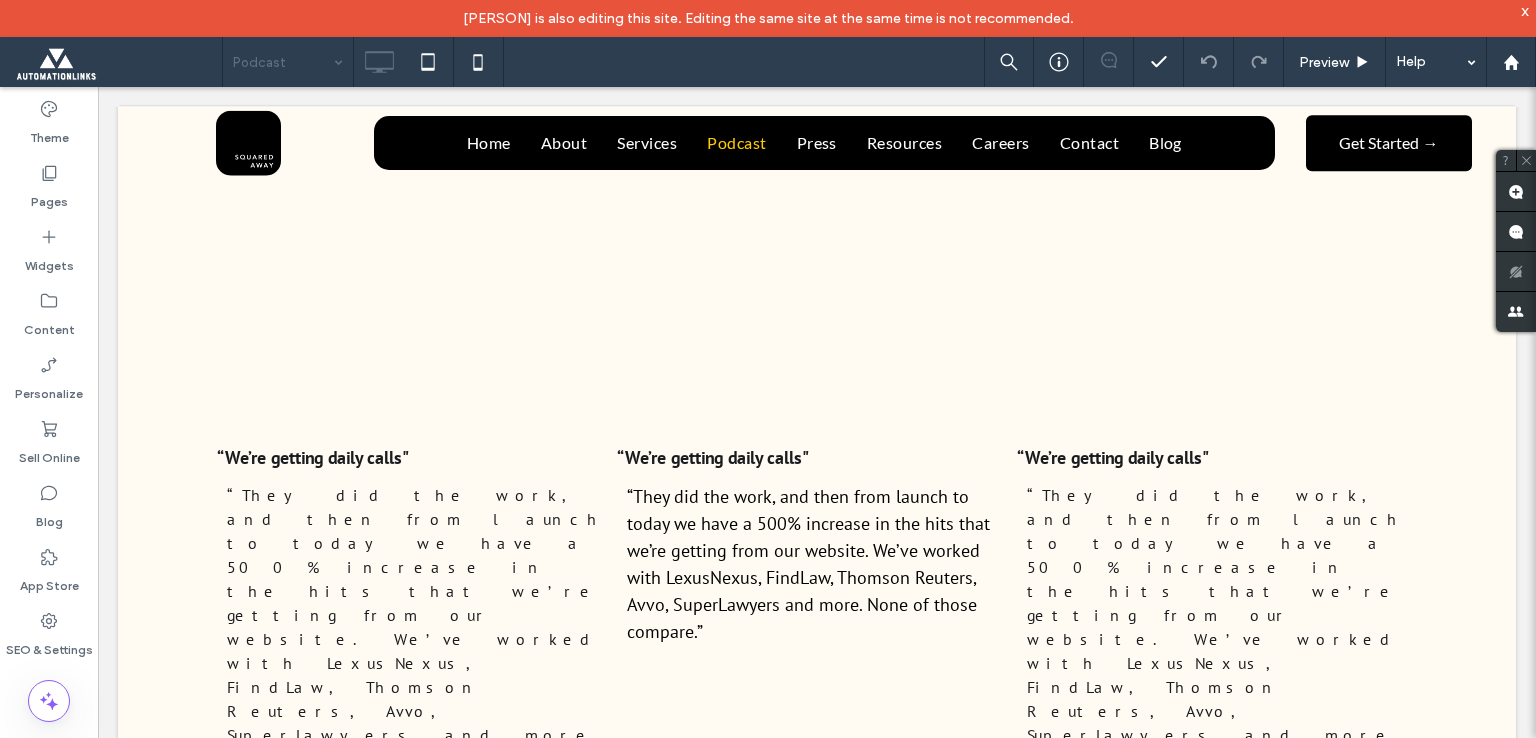 click on "JOIN COMMUNITY" at bounding box center [696, 1079] 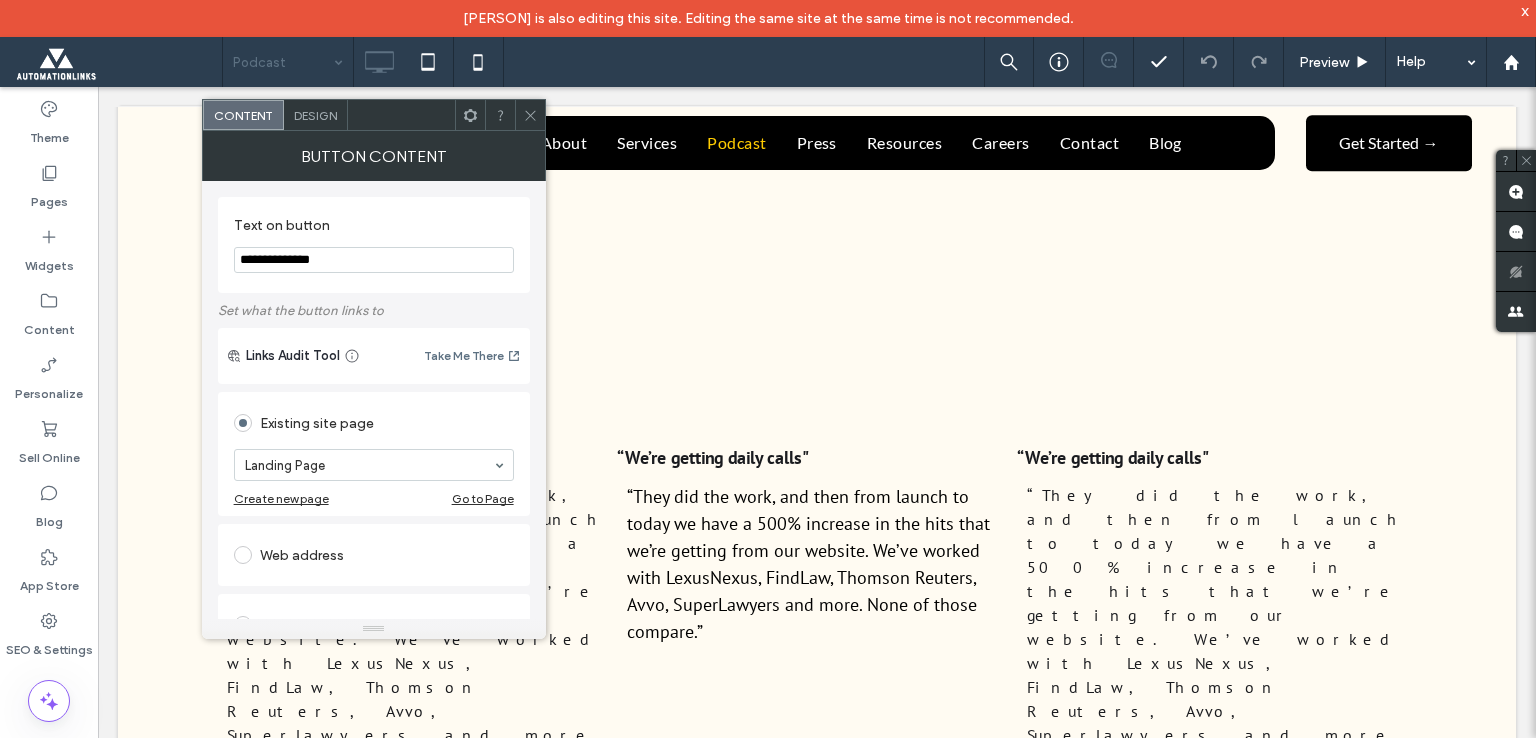 click on "CONTACT US" at bounding box center [938, 1079] 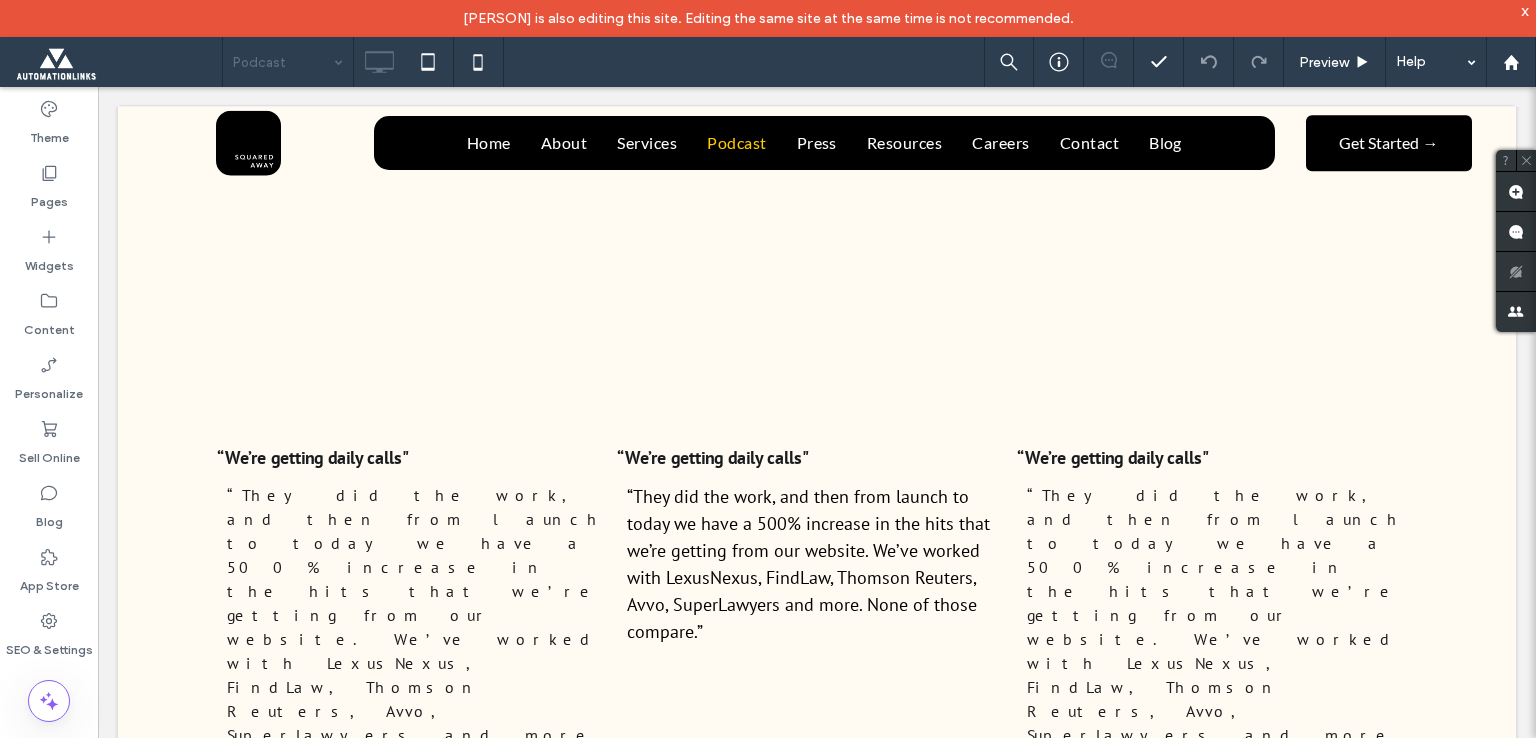 click on "CONTACT US" at bounding box center [938, 1079] 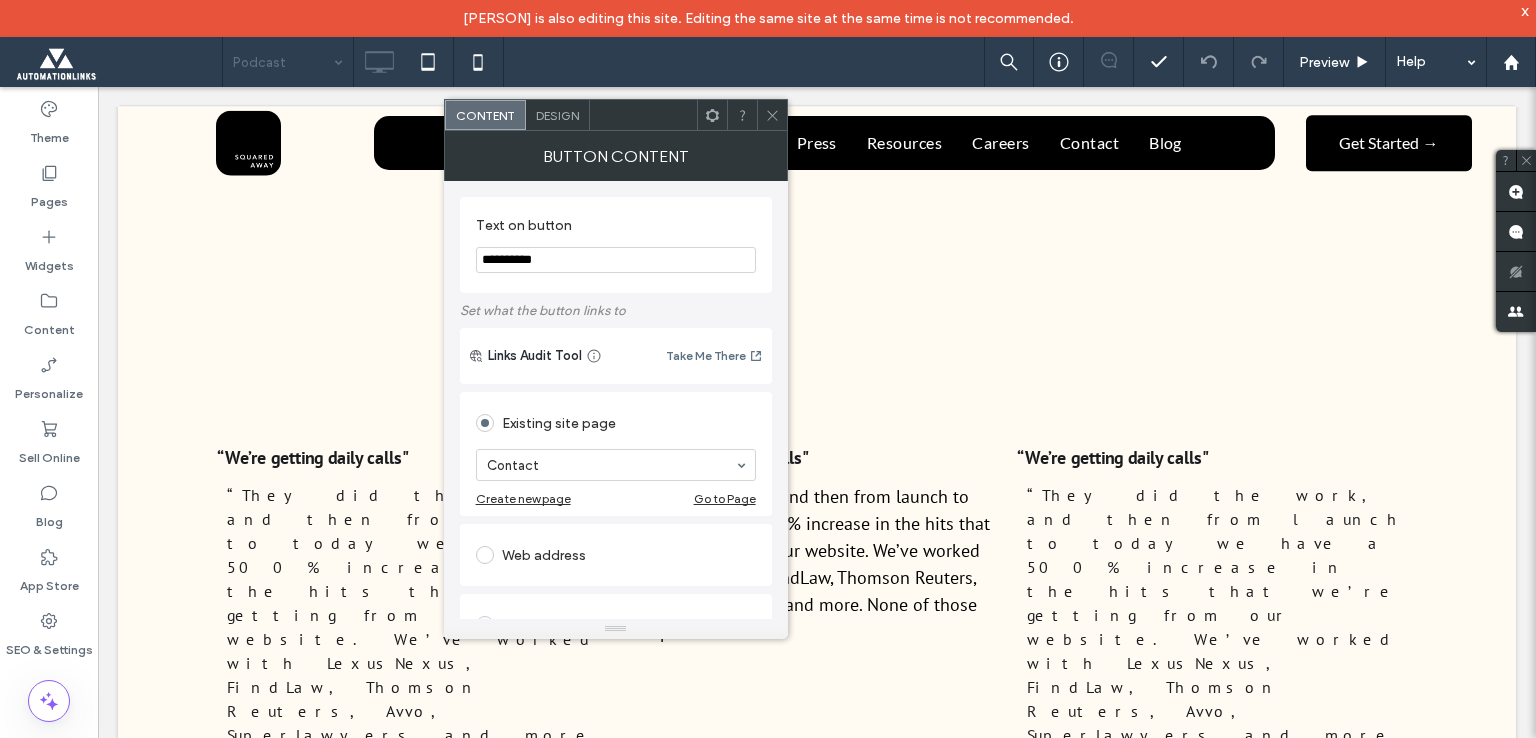 click at bounding box center [772, 115] 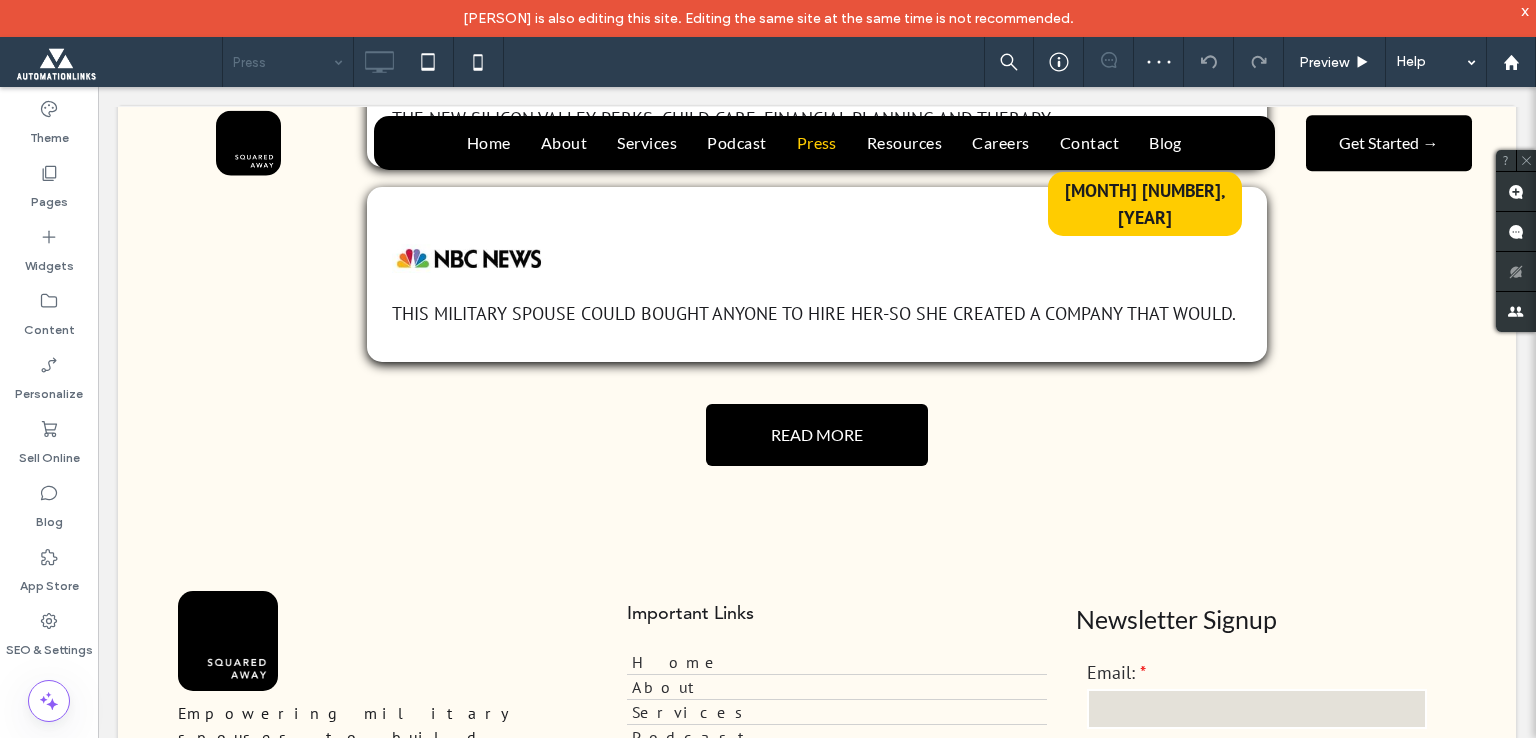 scroll, scrollTop: 1192, scrollLeft: 0, axis: vertical 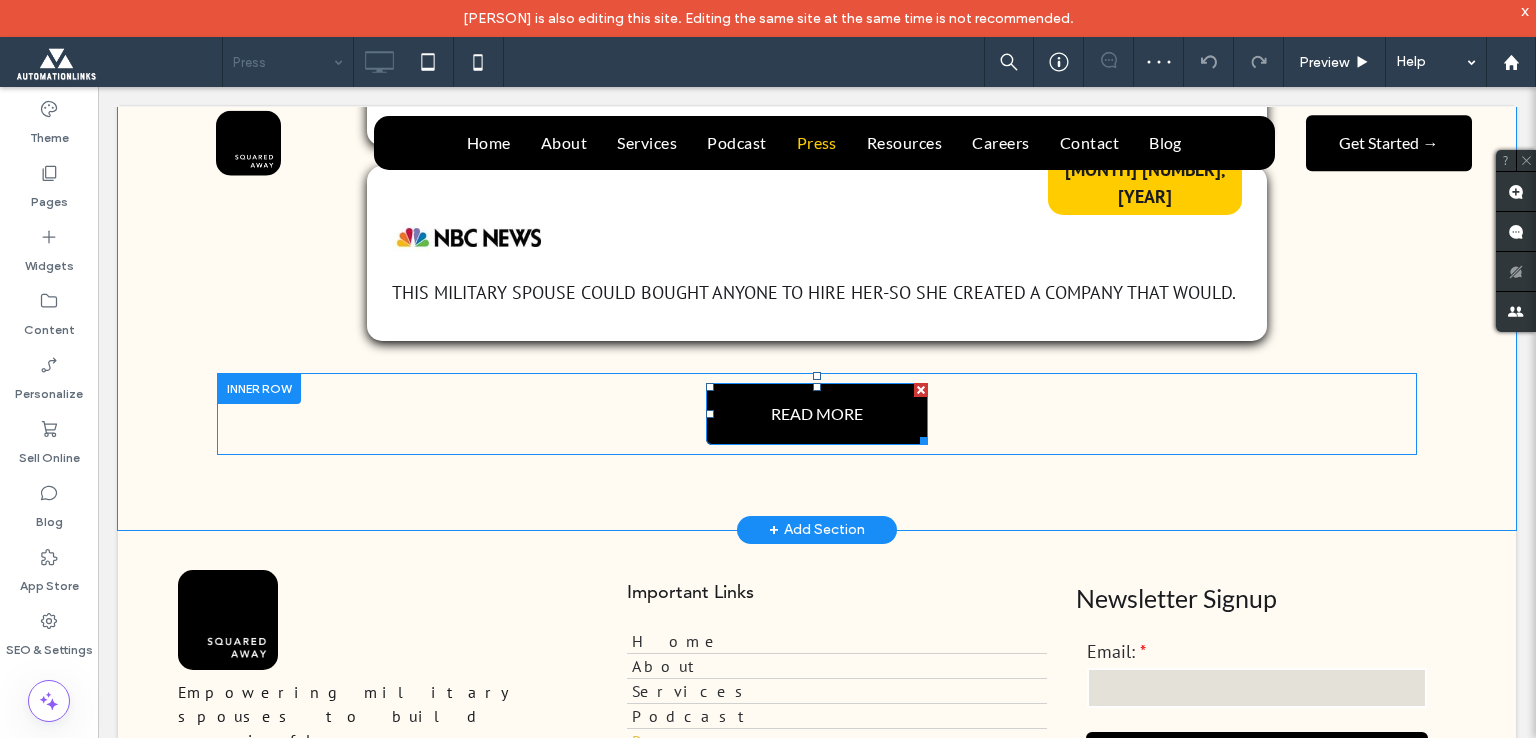 click on "READ MORE" at bounding box center [817, 414] 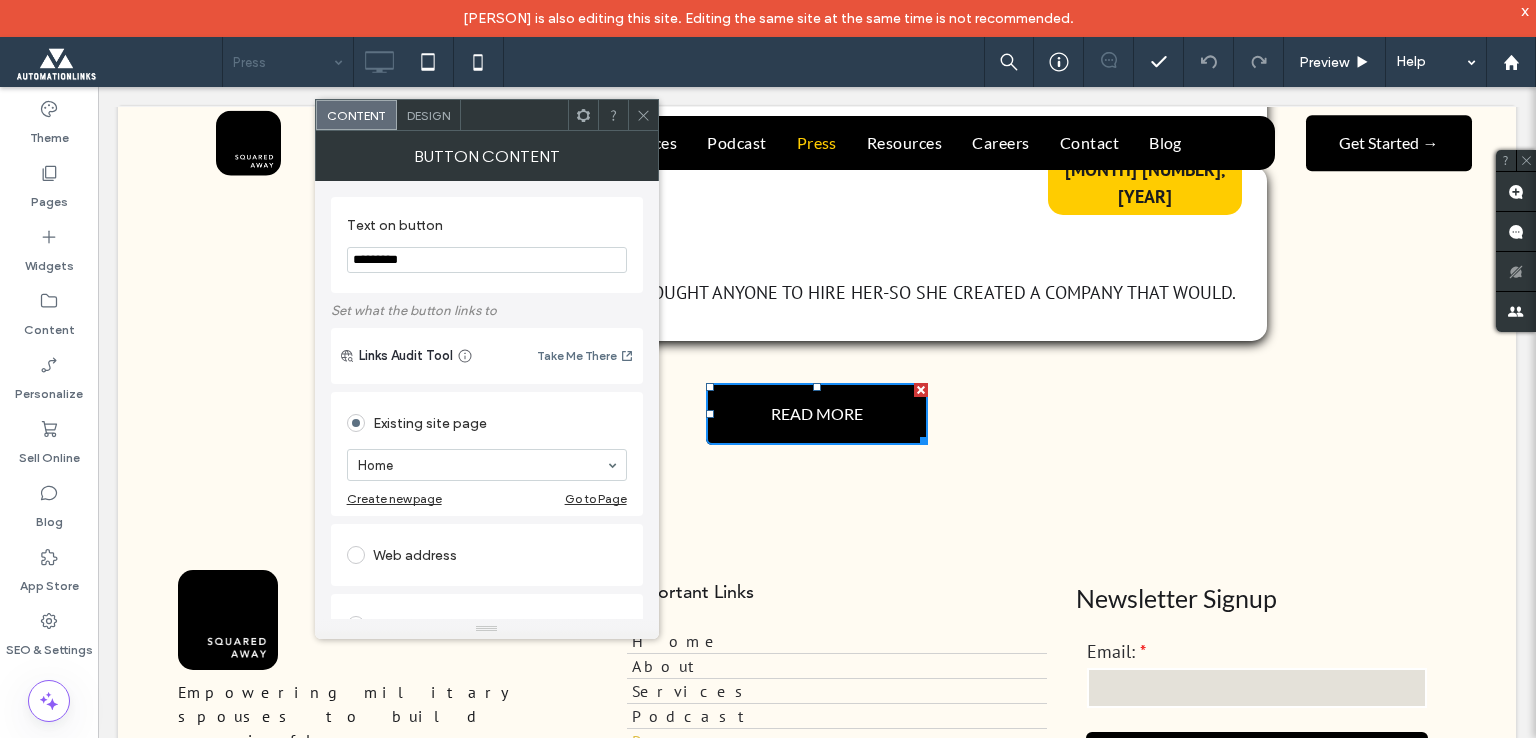 click 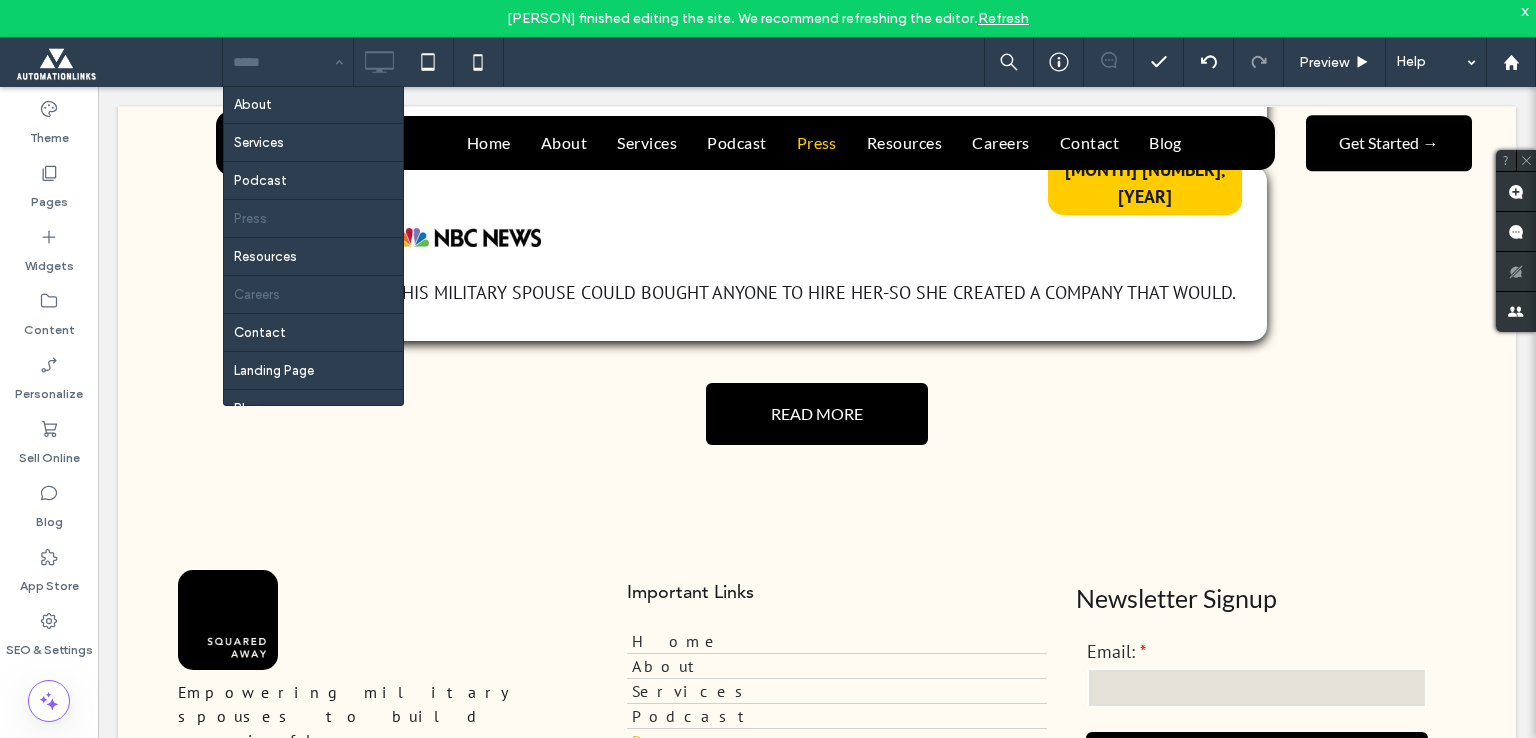 scroll, scrollTop: 40, scrollLeft: 0, axis: vertical 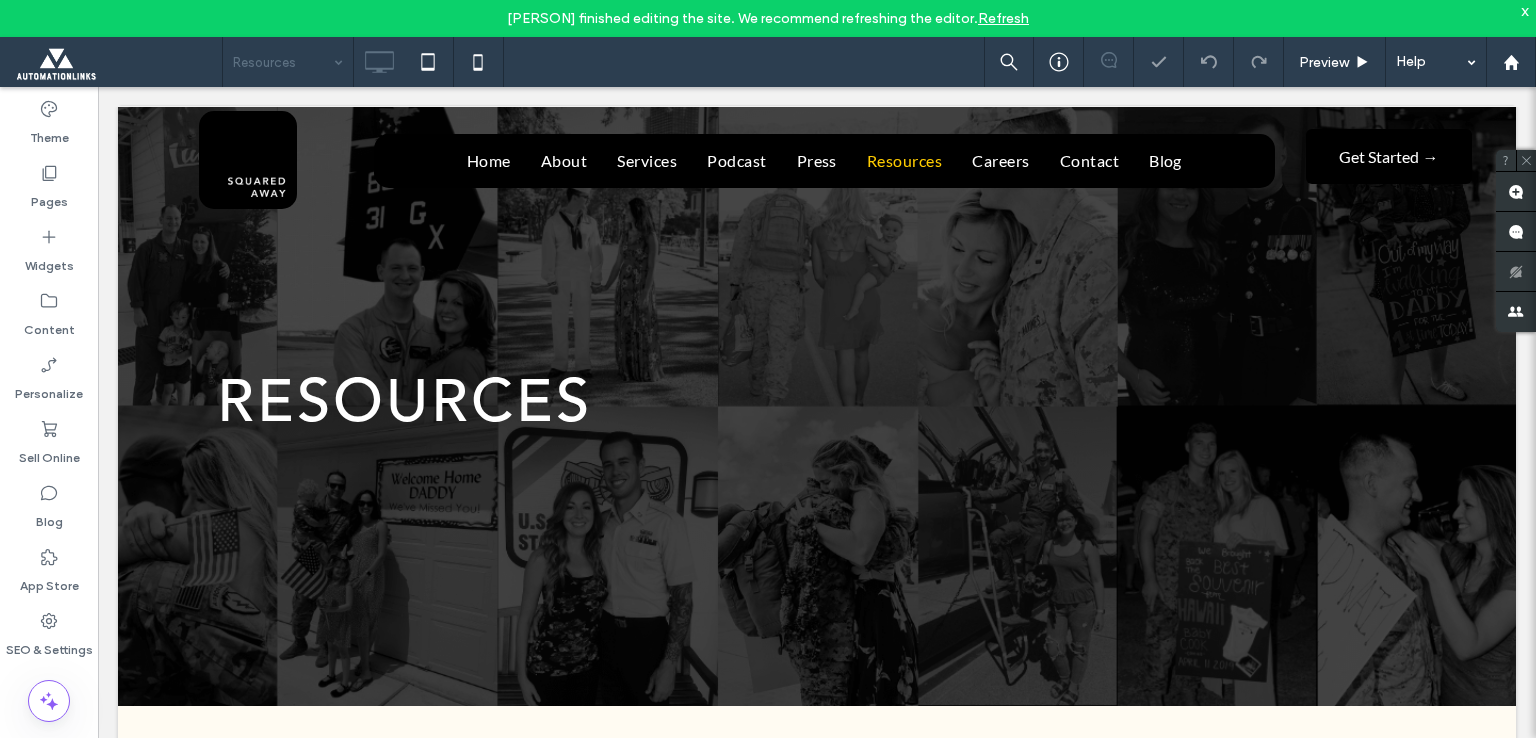 click at bounding box center [283, 62] 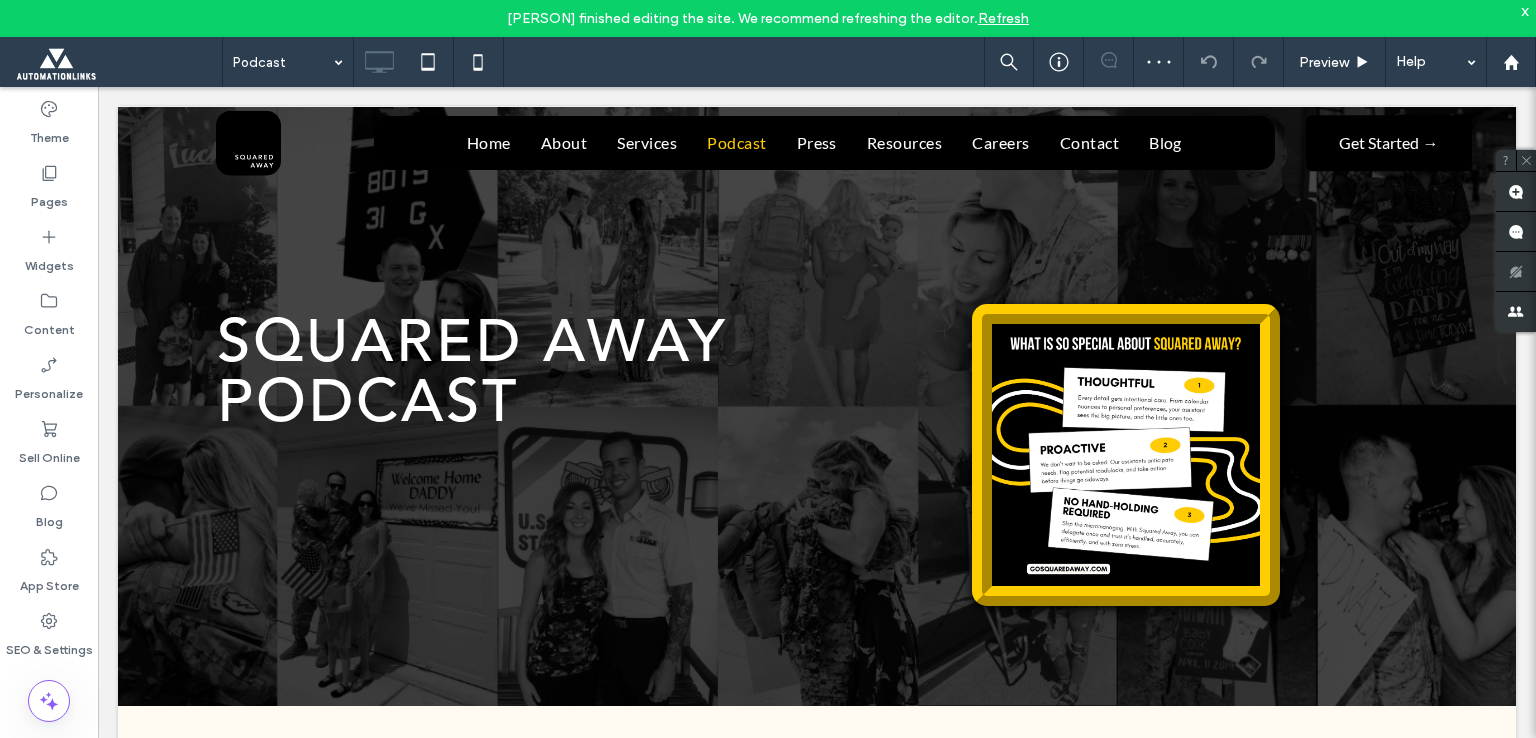 scroll, scrollTop: 3010, scrollLeft: 0, axis: vertical 